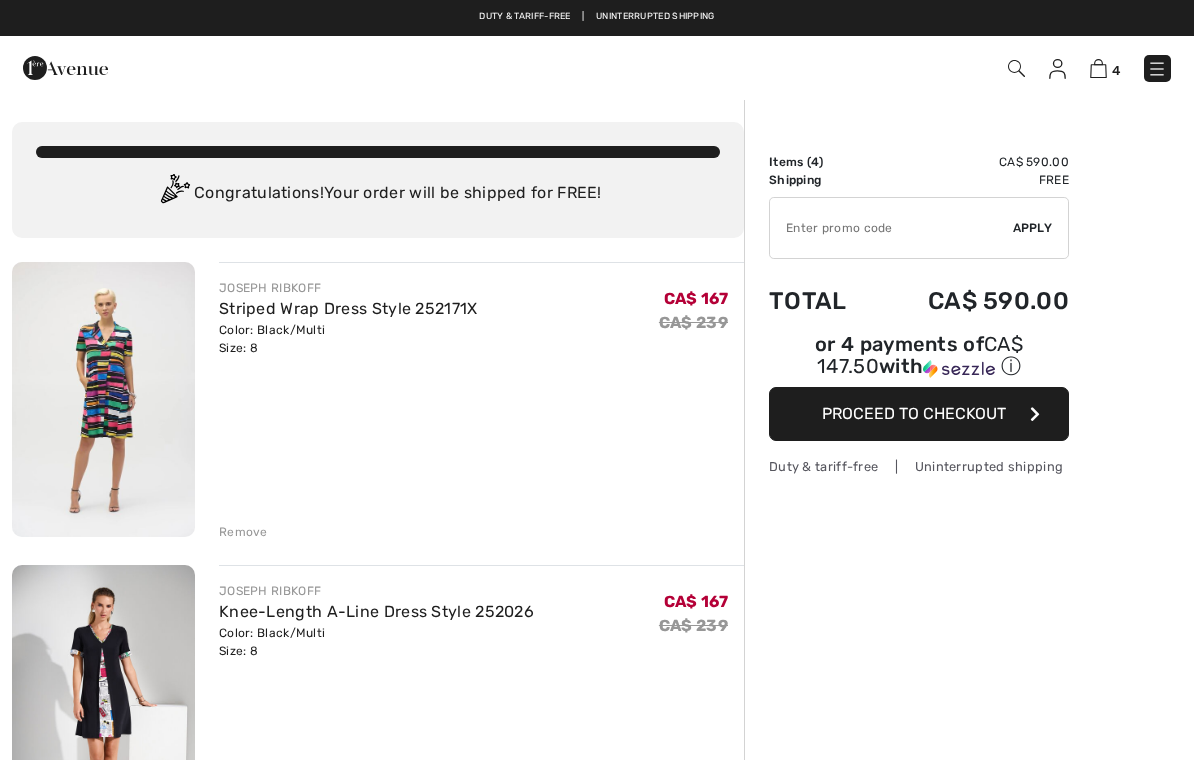 scroll, scrollTop: 0, scrollLeft: 0, axis: both 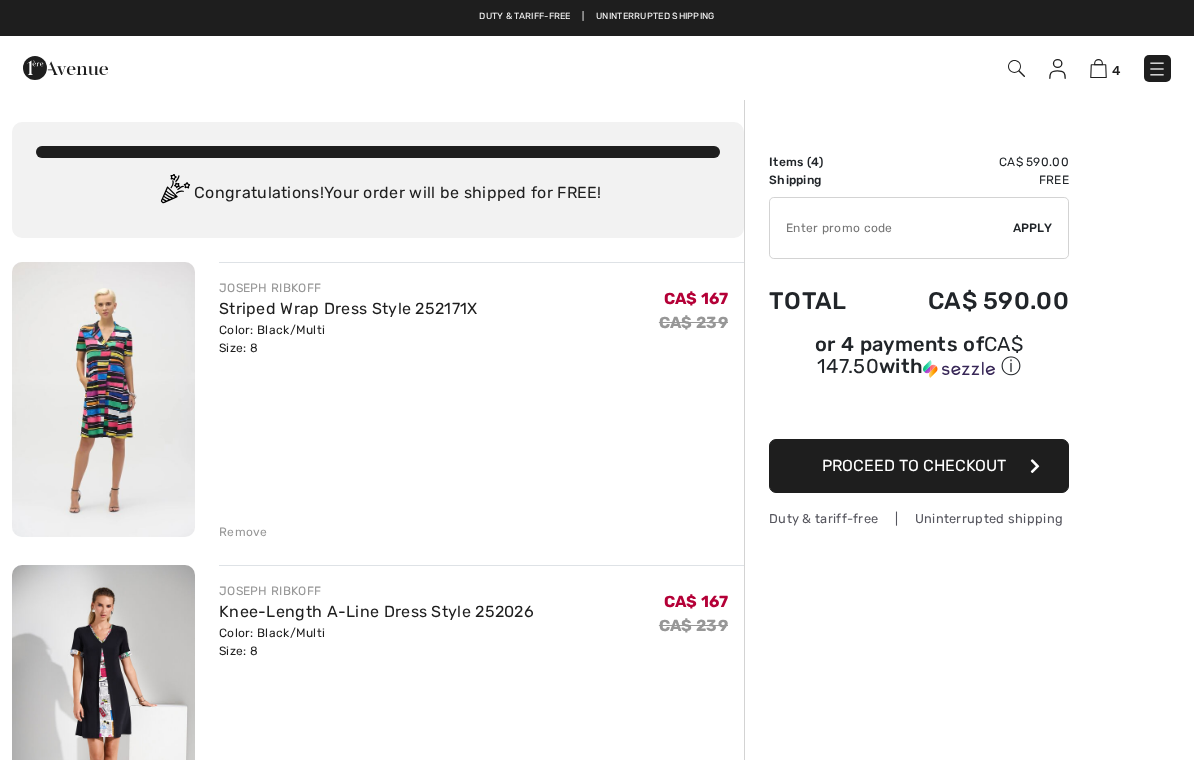 click at bounding box center [891, 228] 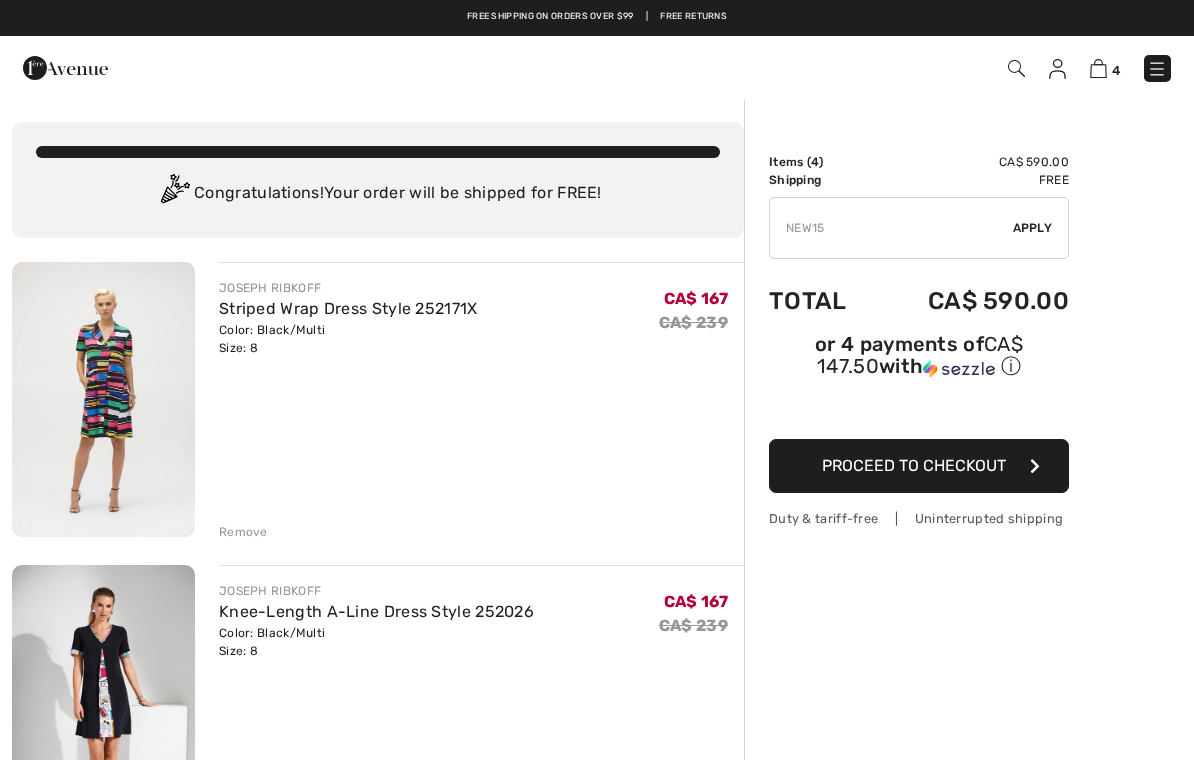 type on "NEW15" 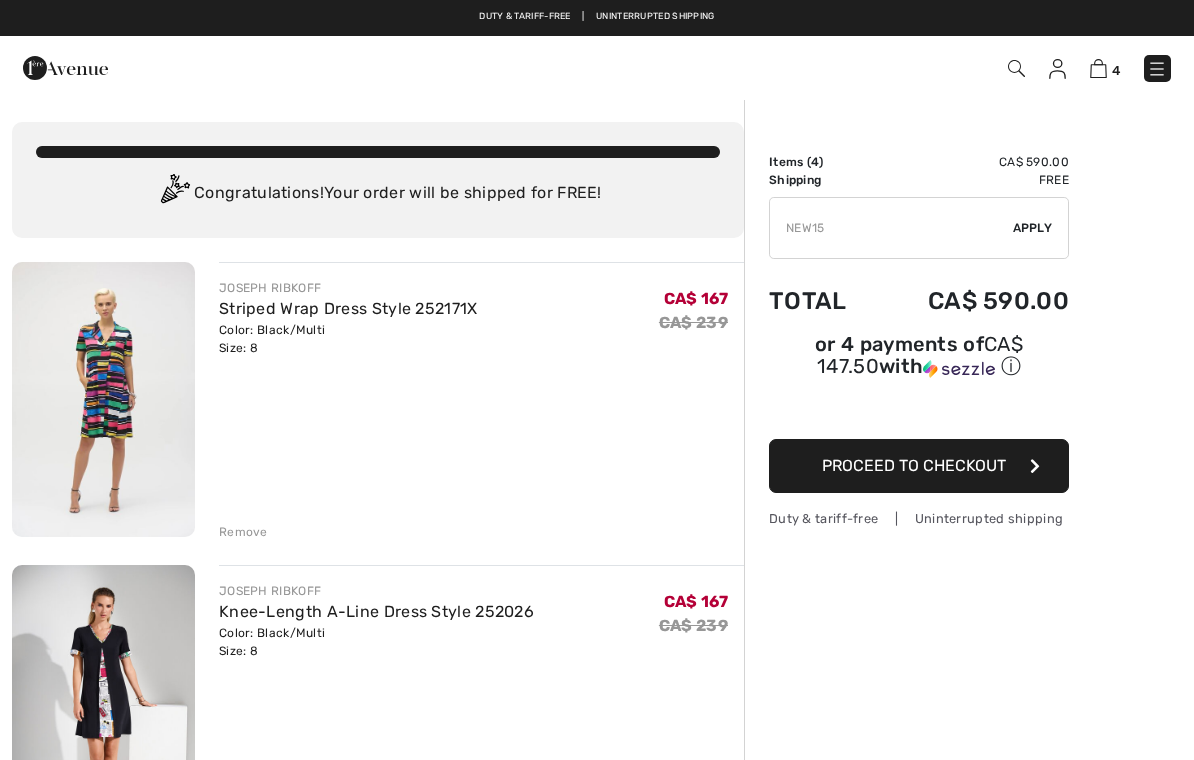 click at bounding box center (891, 228) 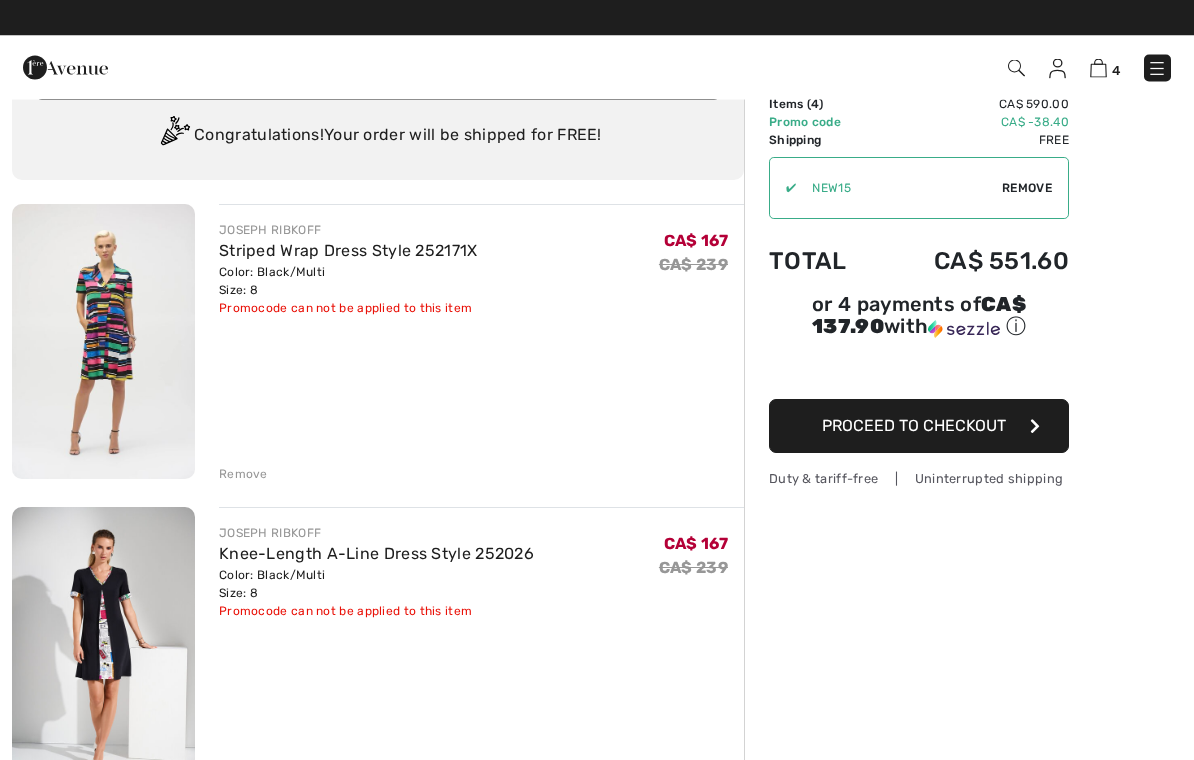 scroll, scrollTop: 0, scrollLeft: 0, axis: both 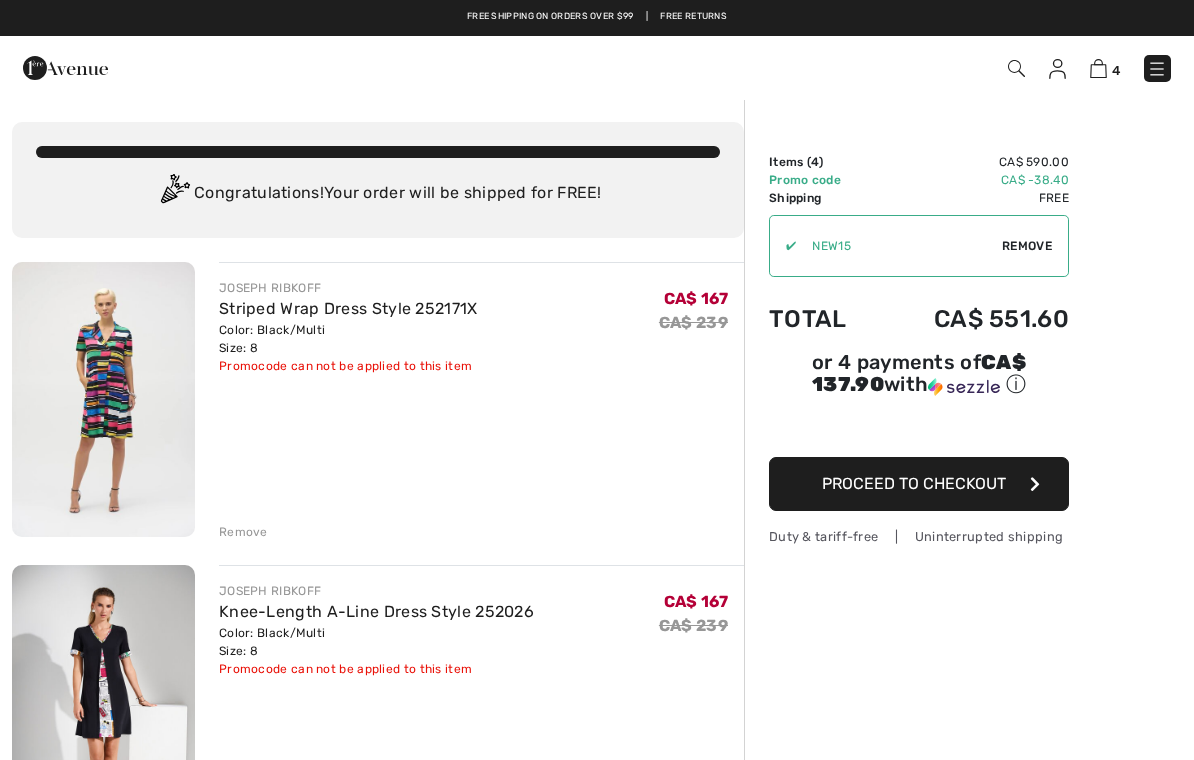 click on "Remove" at bounding box center (243, 532) 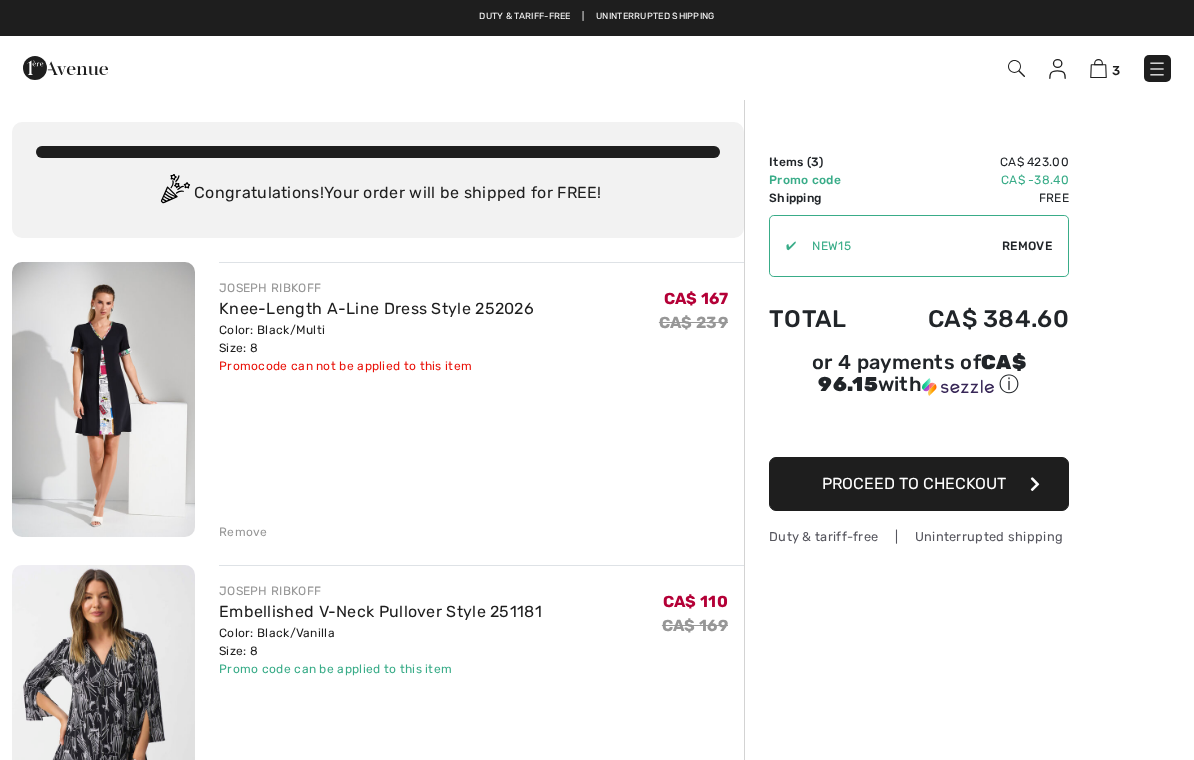 click on "Remove" at bounding box center (243, 532) 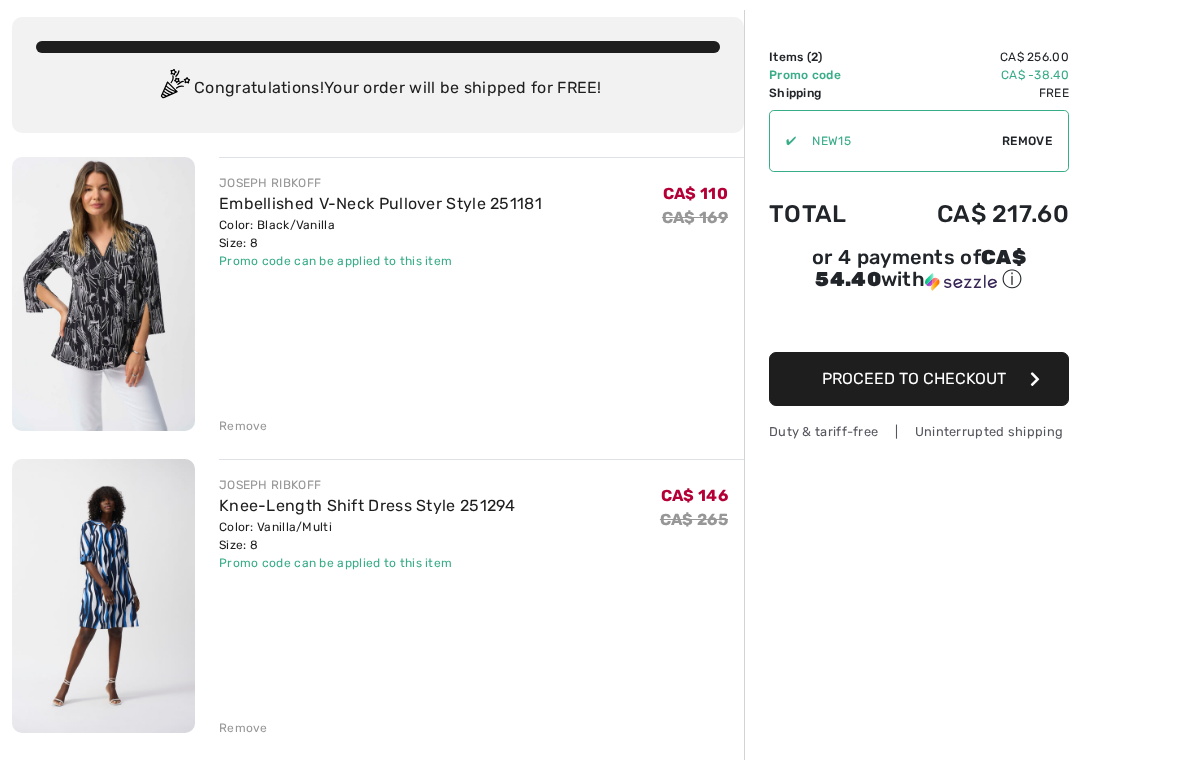 scroll, scrollTop: 105, scrollLeft: 0, axis: vertical 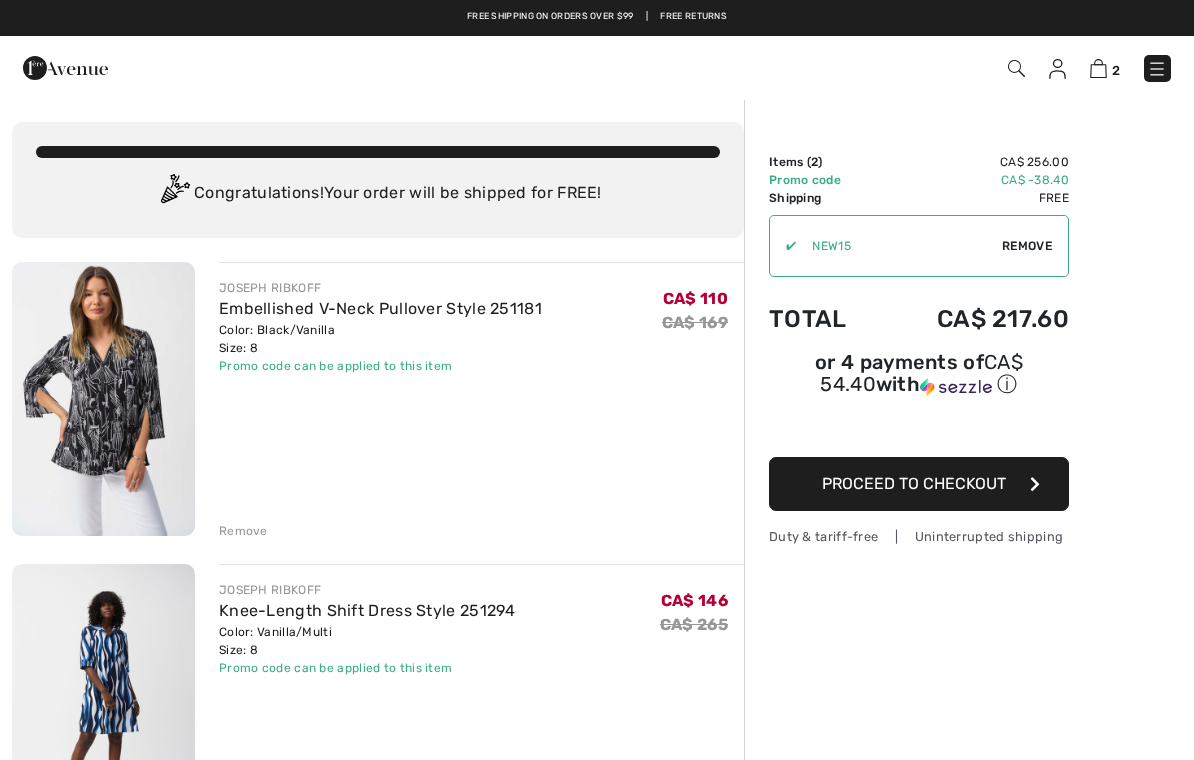 click on "Proceed to Checkout" at bounding box center (914, 483) 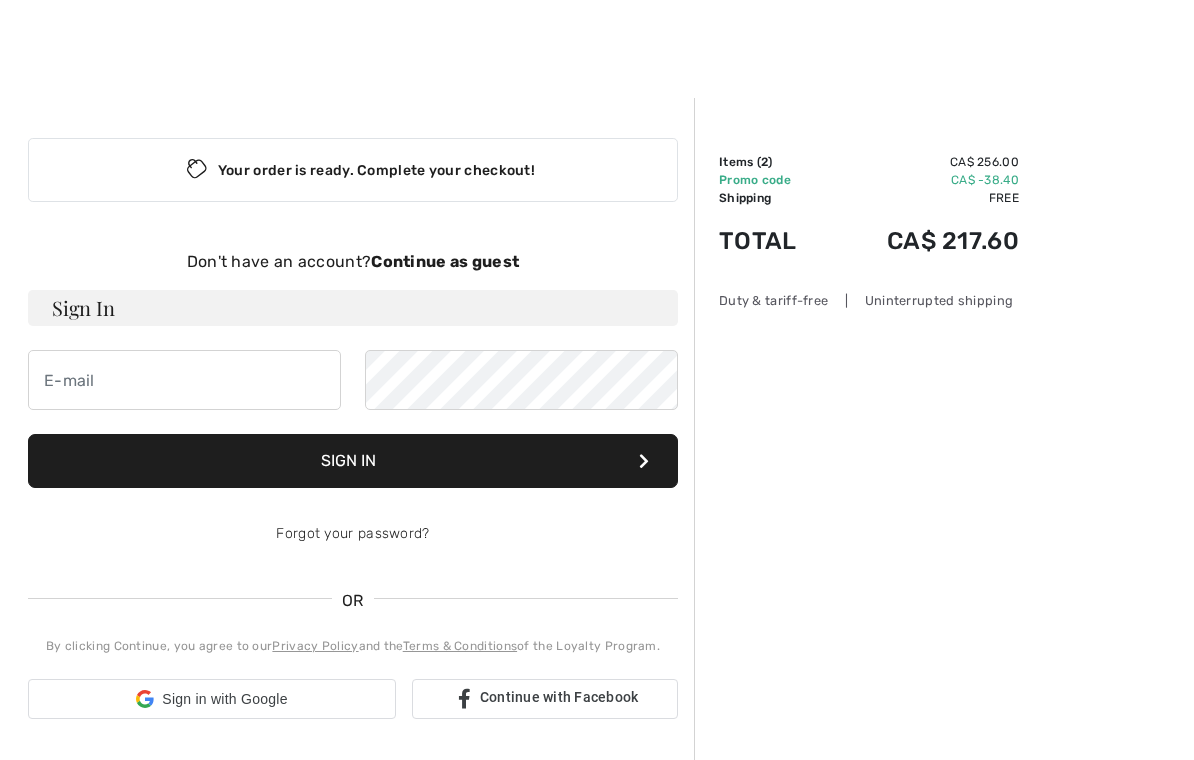 scroll, scrollTop: 180, scrollLeft: 0, axis: vertical 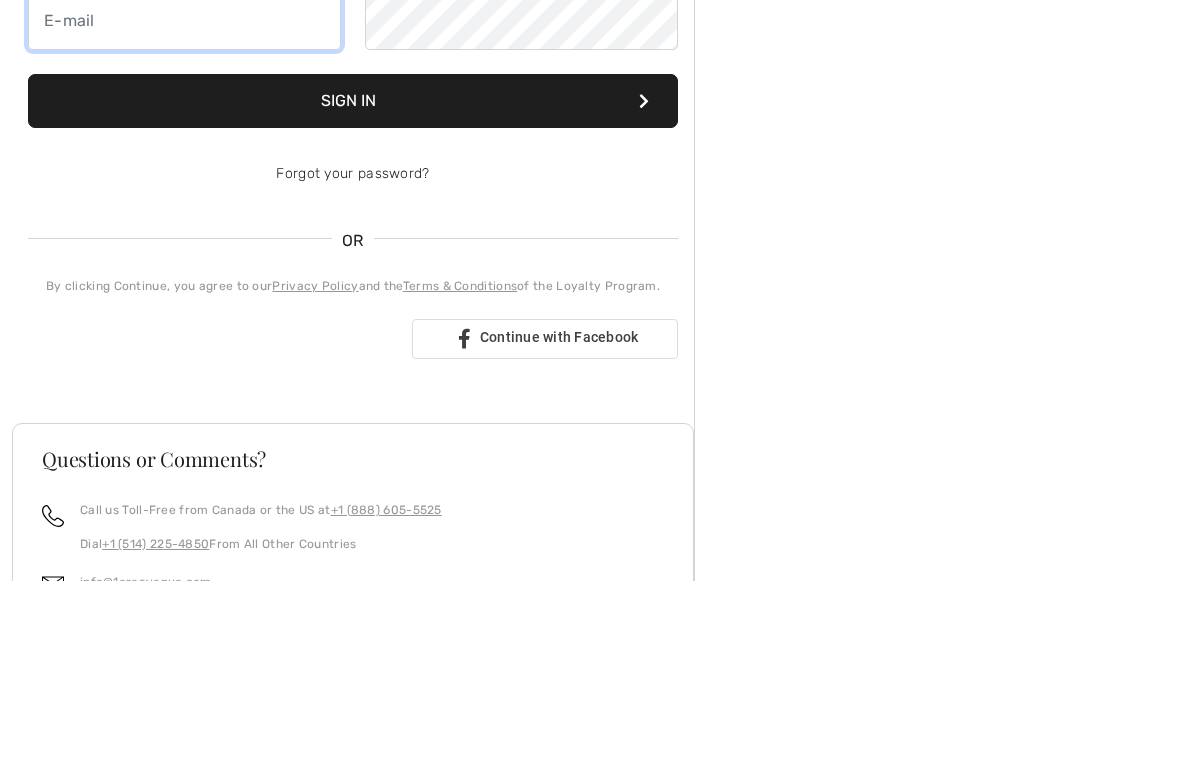 type on "jola.zielinska@icloud.com" 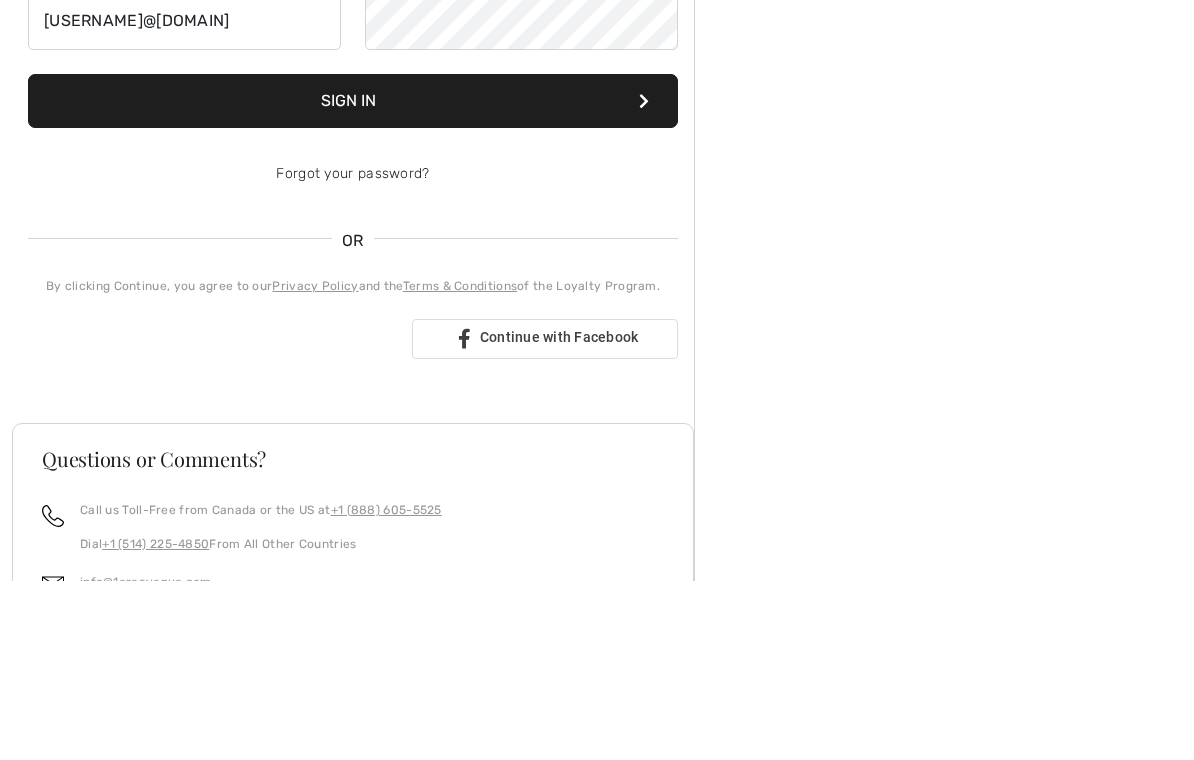 click on "Sign In" 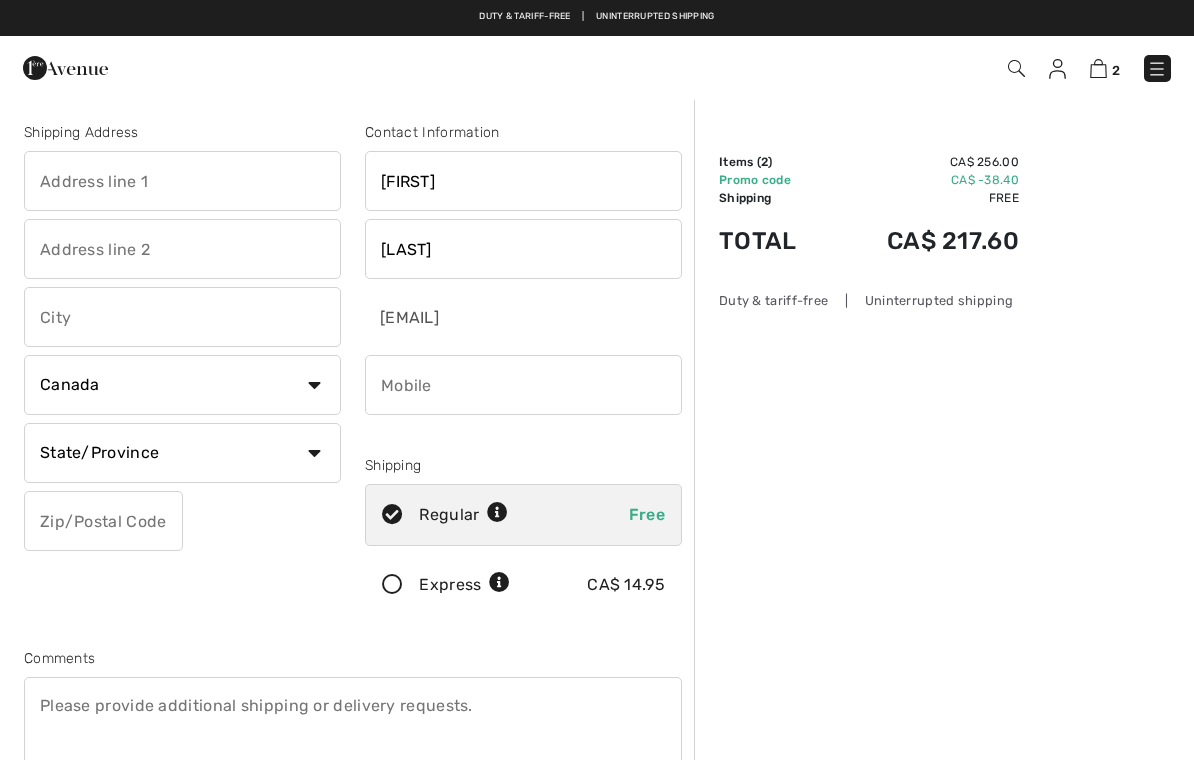 scroll, scrollTop: 0, scrollLeft: 0, axis: both 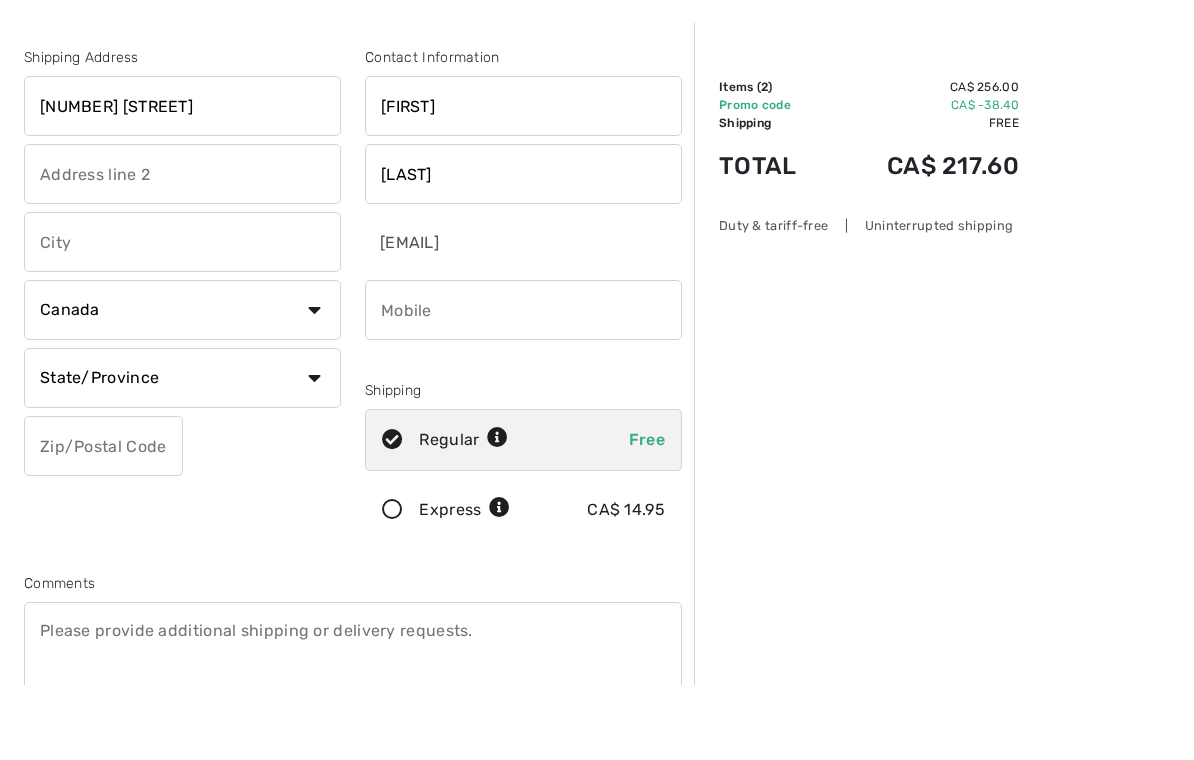 type on "934 Stearn place" 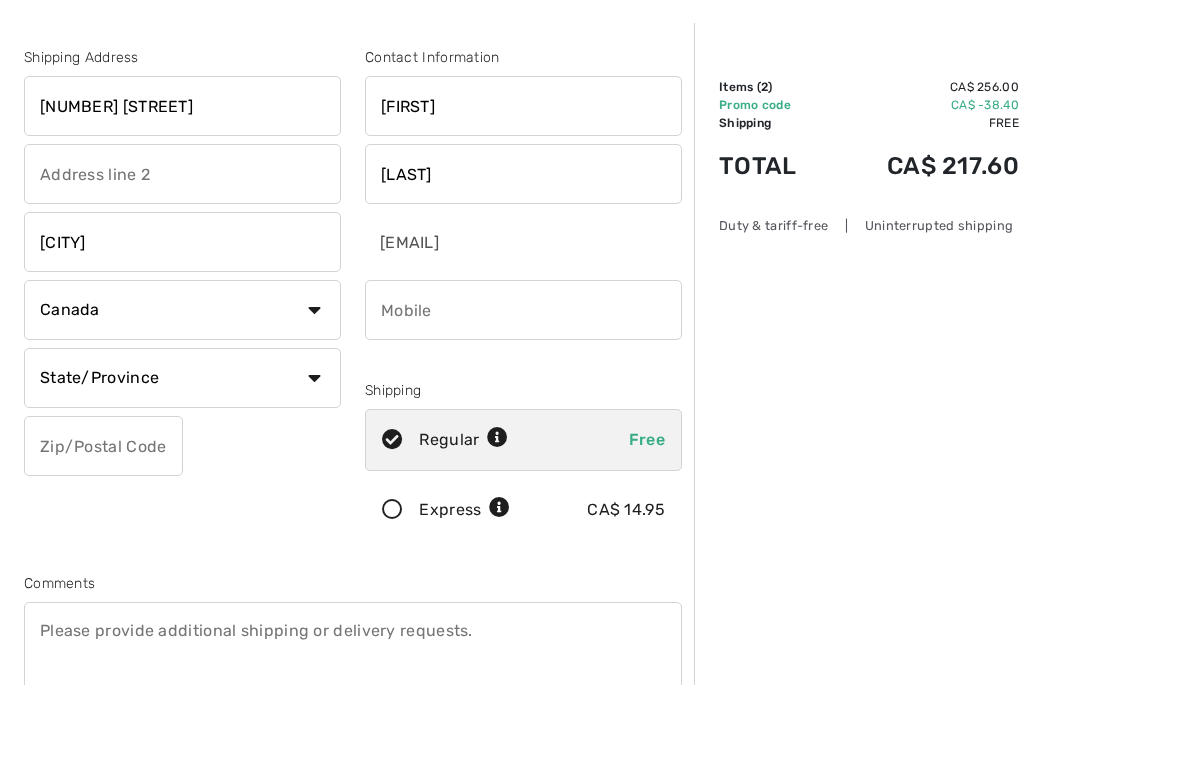 type on "[CITY]" 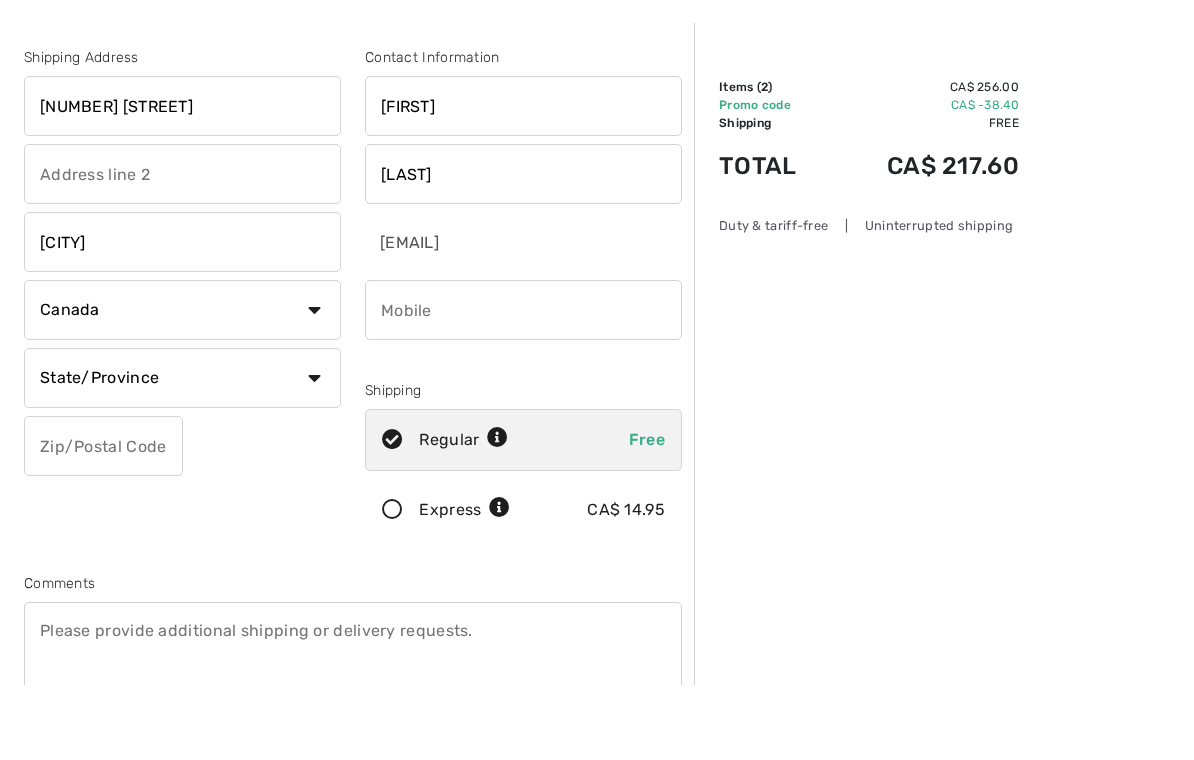 click on "Country
Canada
United States
Afghanistan
Aland Islands
Albania
Algeria
American Samoa
Andorra
Angola
Anguilla
Antarctica
Antigua and Barbuda
Argentina
Armenia
Aruba
Australia
Austria
Azerbaijan
Bahamas
Bahrain
Bangladesh
Barbados
Belarus
Belgium
Belize
Benin
Bermuda
Bhutan
Bolivia
Bonaire
Bosnia and Herzegovina
Botswana
Bouvet Island
Brazil
British Indian Ocean Territory
Brunei Darussalam
Bulgaria
Burkina Faso
Burundi
Cambodia
Cameroon
Cape Verde
Cayman Islands
Central African Republic
Chad
Chile China" at bounding box center [182, 385] 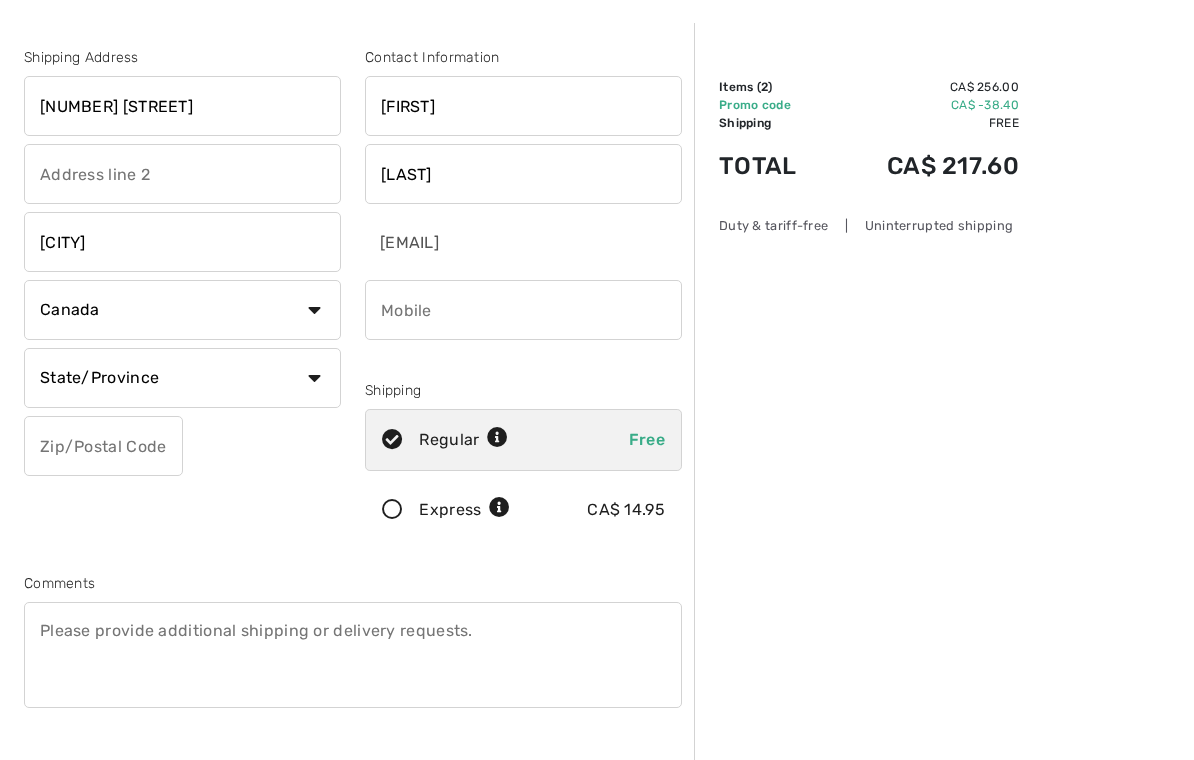 click on "State/Province
Alberta
British Columbia
Manitoba
New Brunswick
Newfoundland and Labrador
Northwest Territories
Nova Scotia
Nunavut
Ontario
Prince Edward Island
Quebec
Saskatchewan
Yukon" at bounding box center [182, 378] 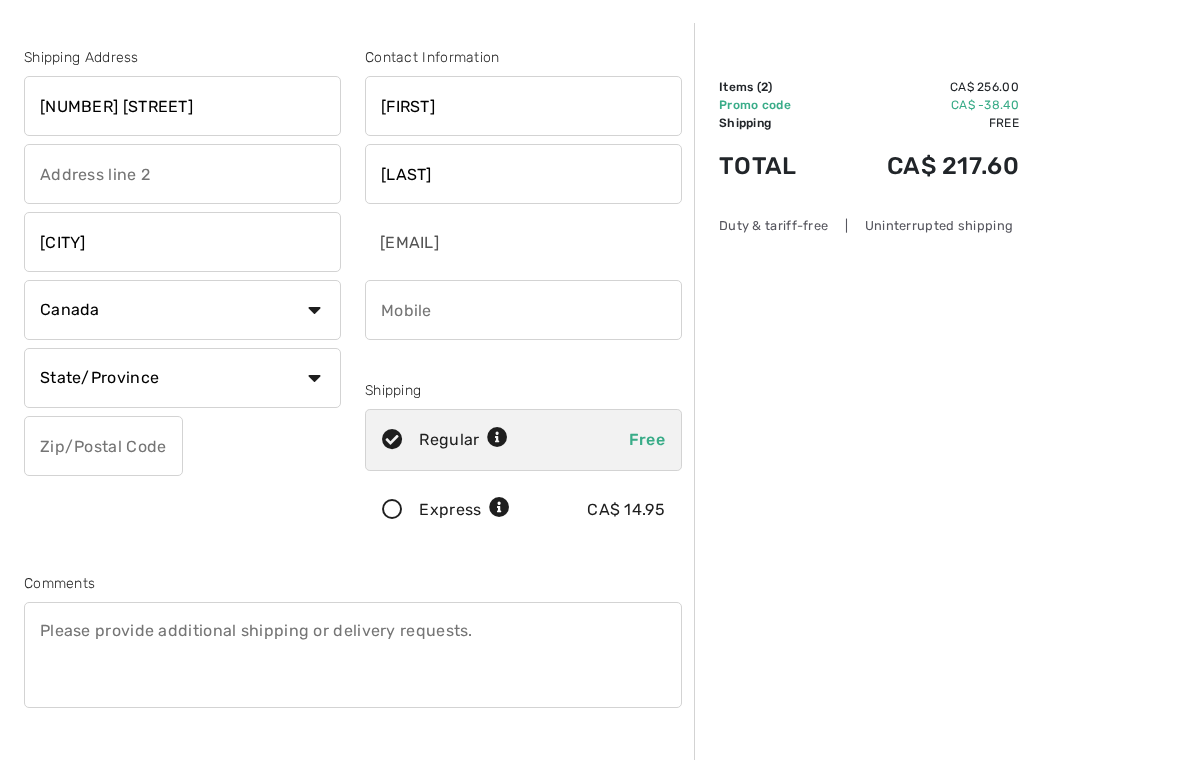 select on "ON" 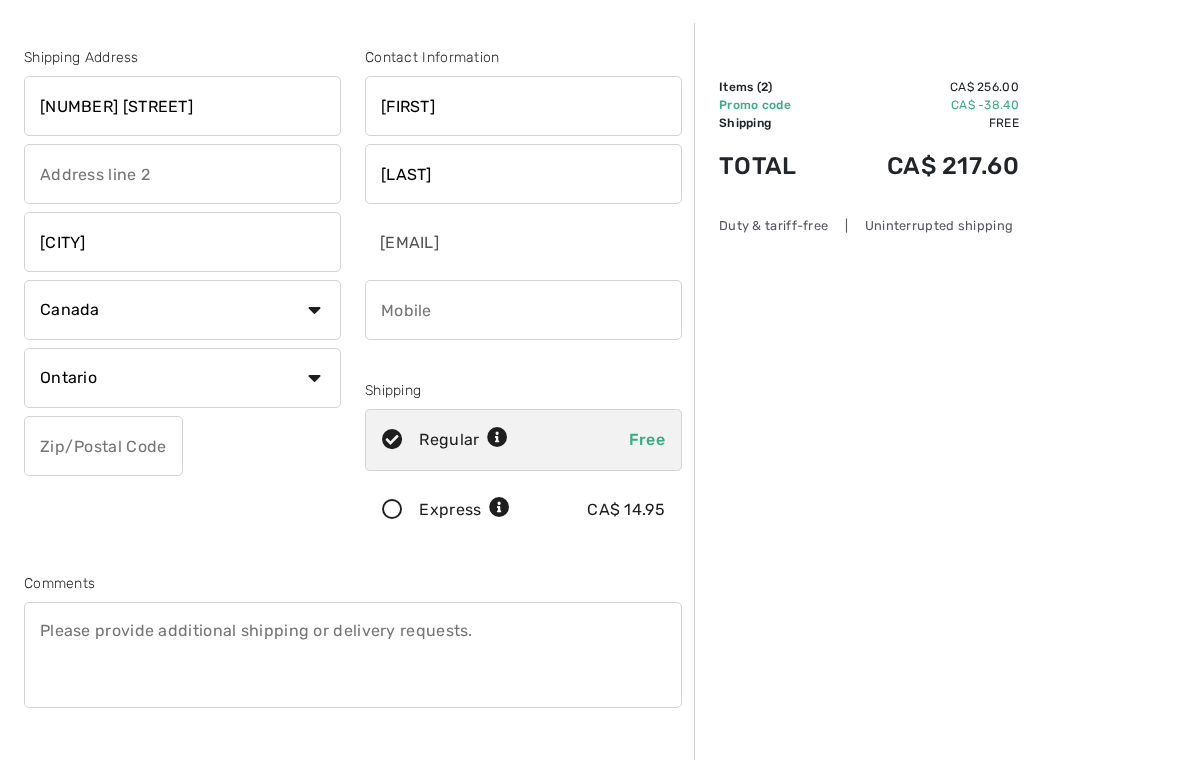 click at bounding box center [103, 446] 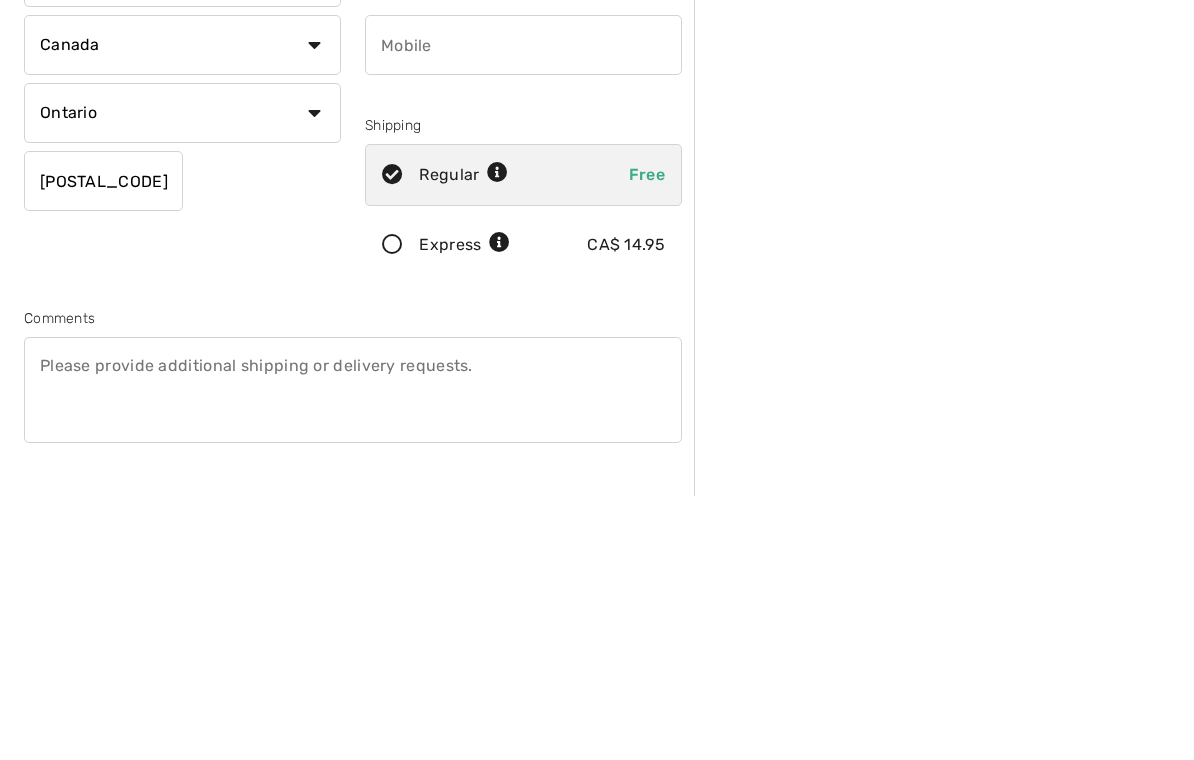 scroll, scrollTop: 340, scrollLeft: 0, axis: vertical 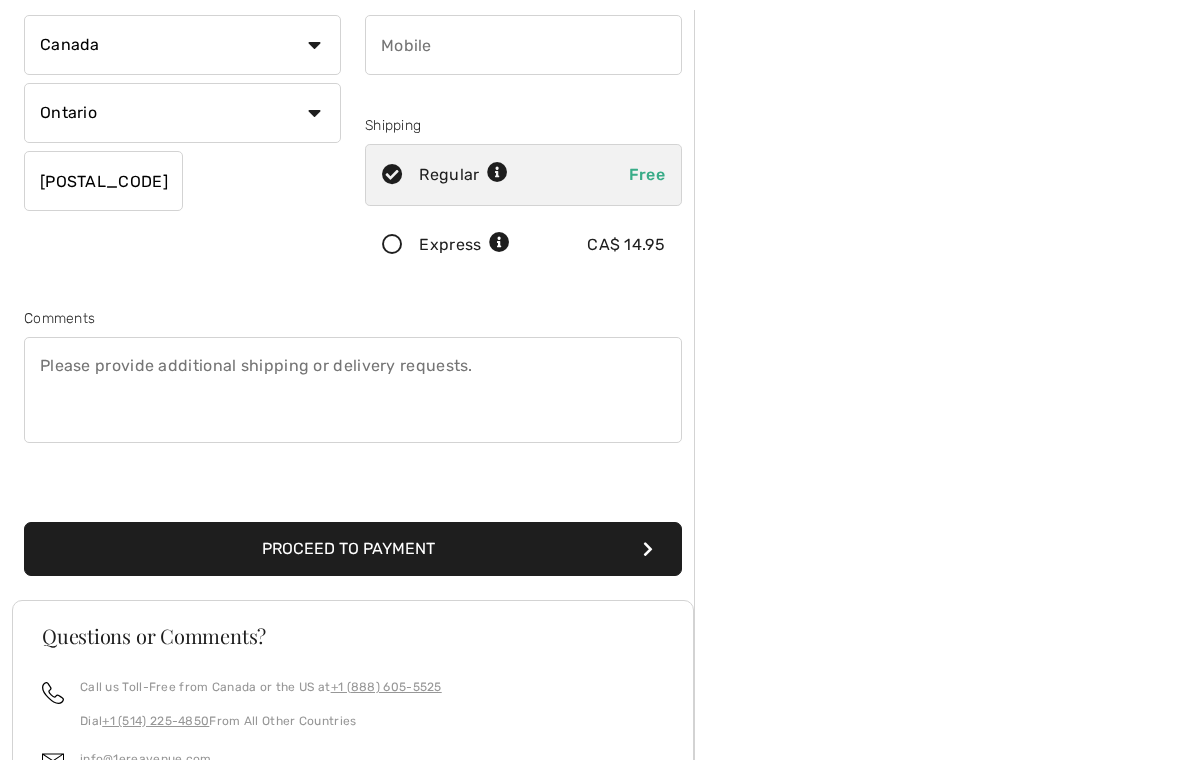 type on "L9T6N3" 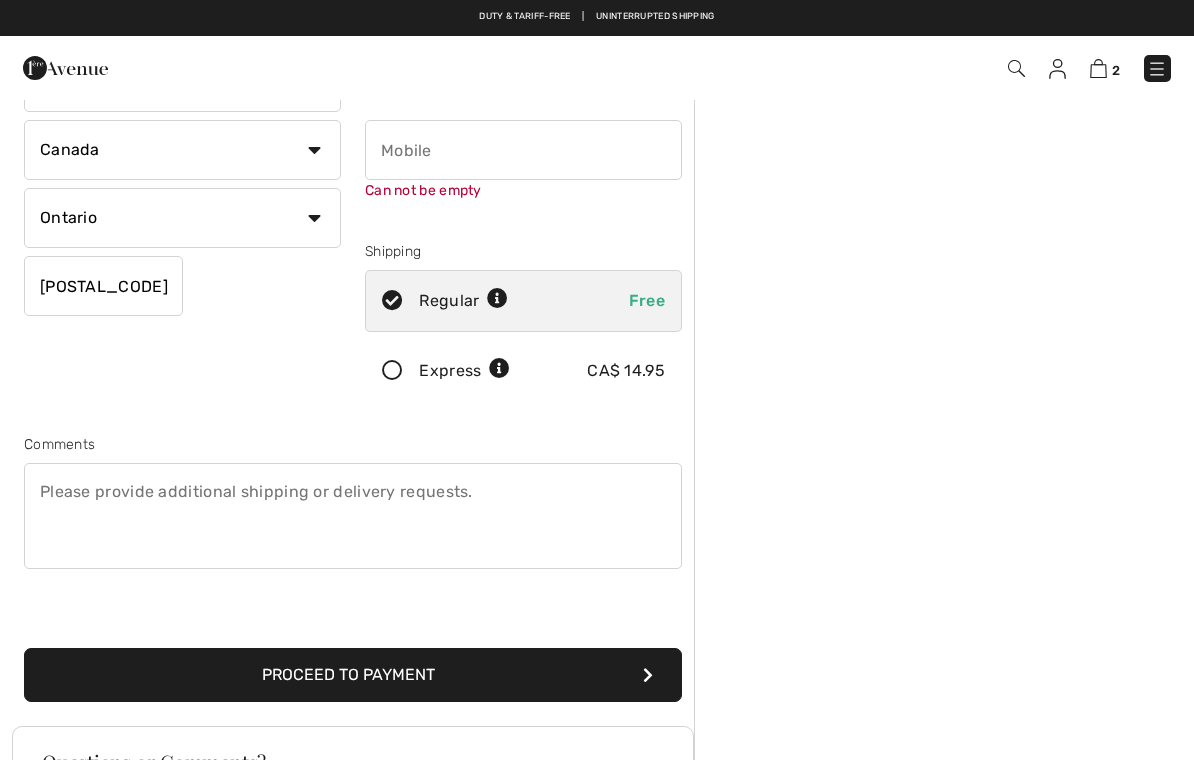 scroll, scrollTop: 211, scrollLeft: 0, axis: vertical 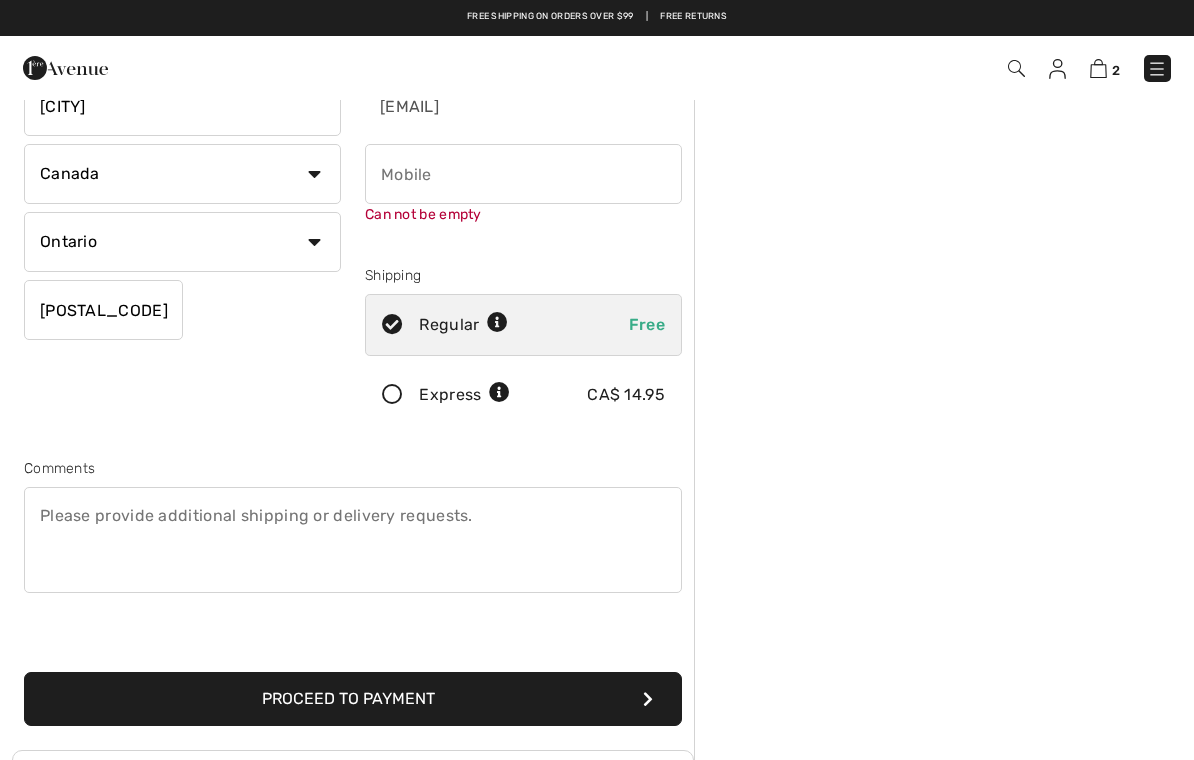 click at bounding box center (523, 174) 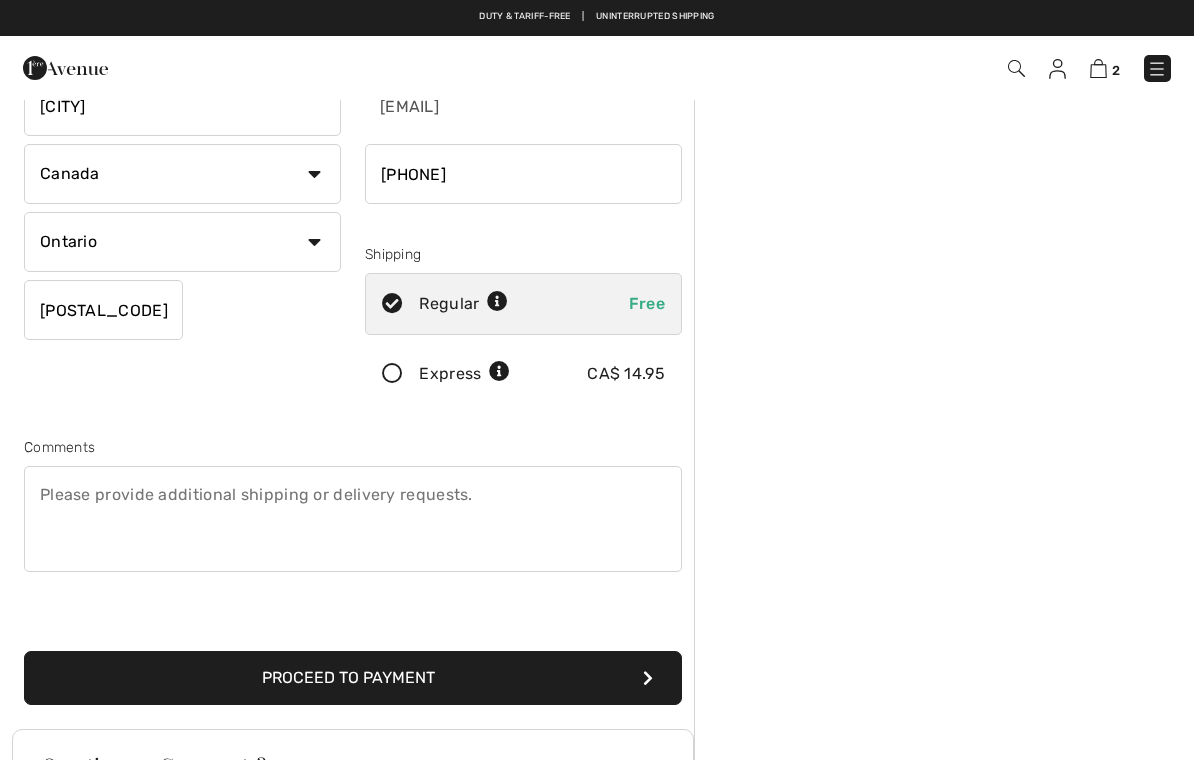 type on "2899711625" 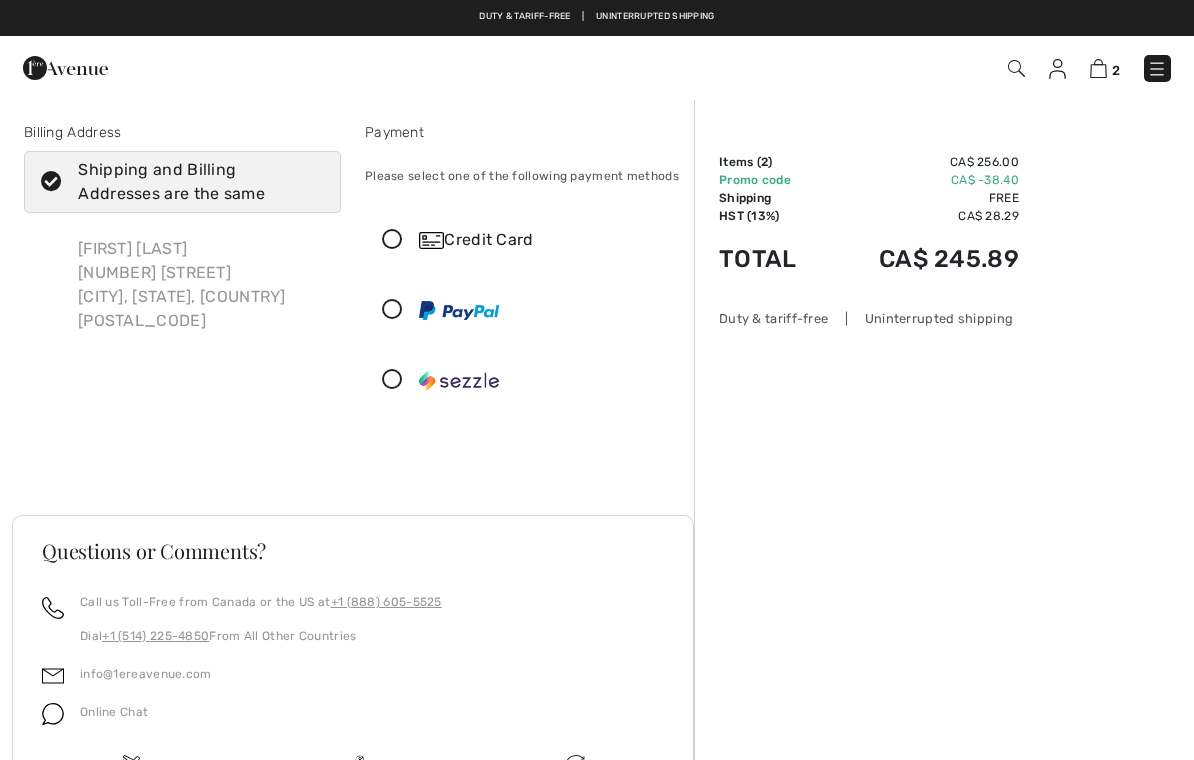 scroll, scrollTop: 0, scrollLeft: 0, axis: both 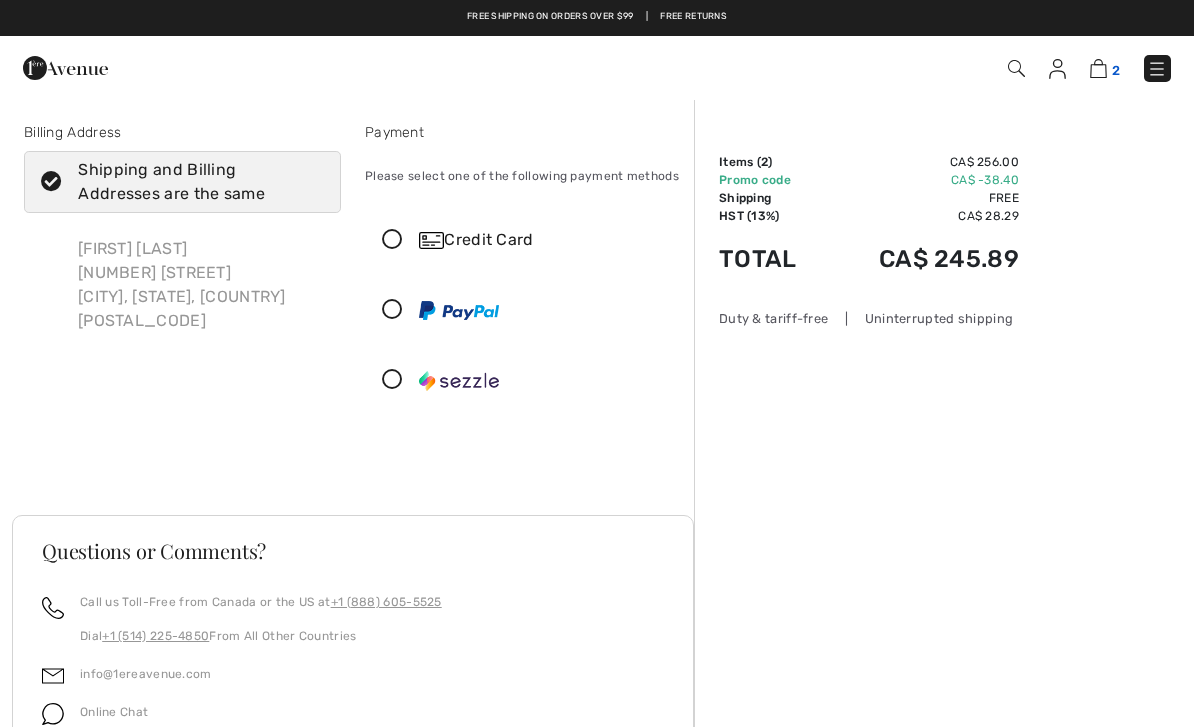 click at bounding box center [1098, 68] 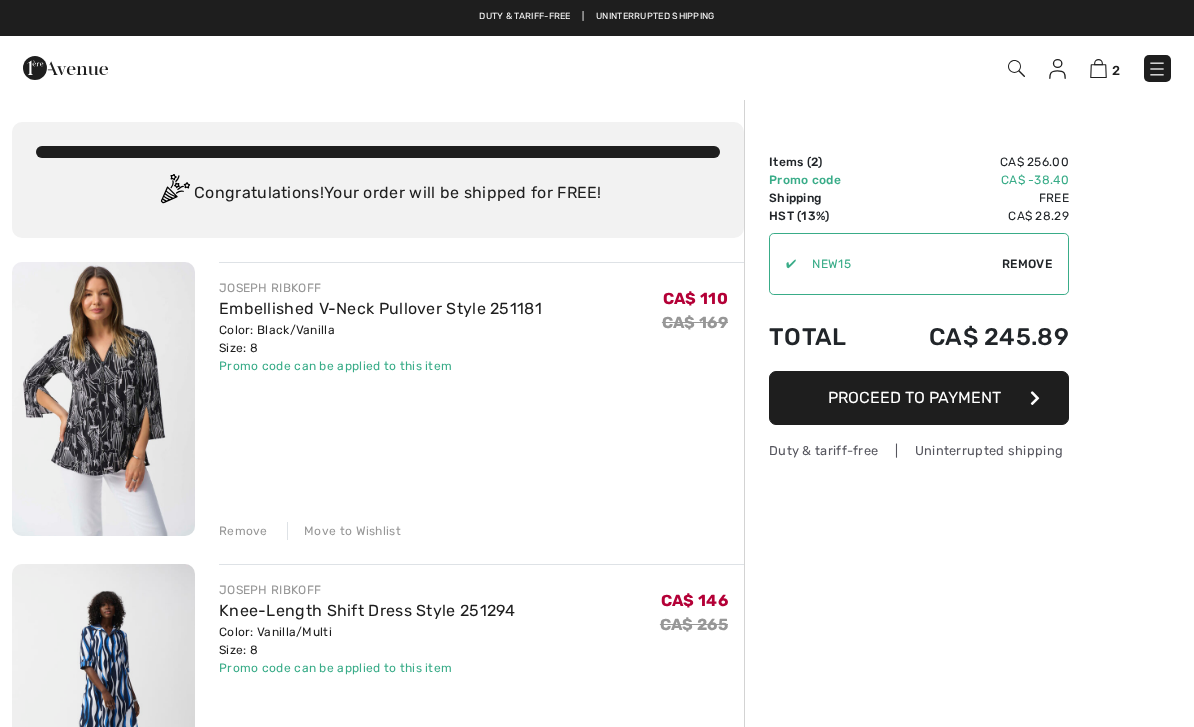 scroll, scrollTop: 0, scrollLeft: 0, axis: both 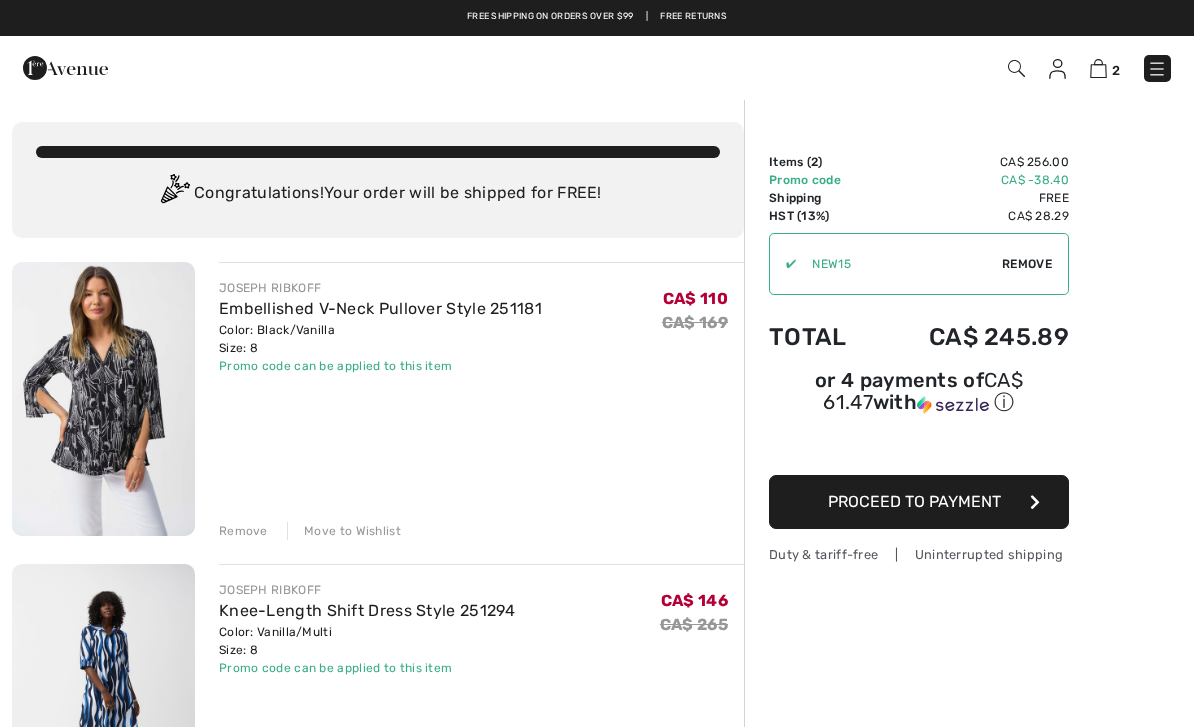 click on "Embellished V-Neck Pullover Style 251181" at bounding box center (380, 308) 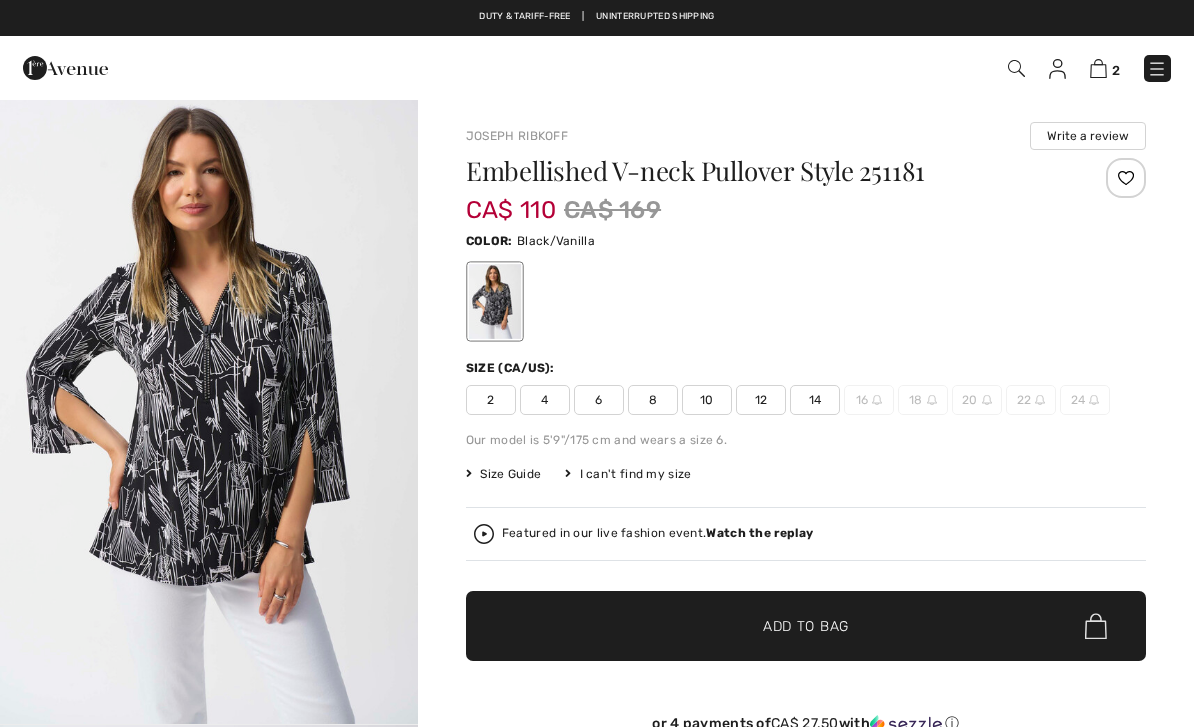 scroll, scrollTop: 0, scrollLeft: 0, axis: both 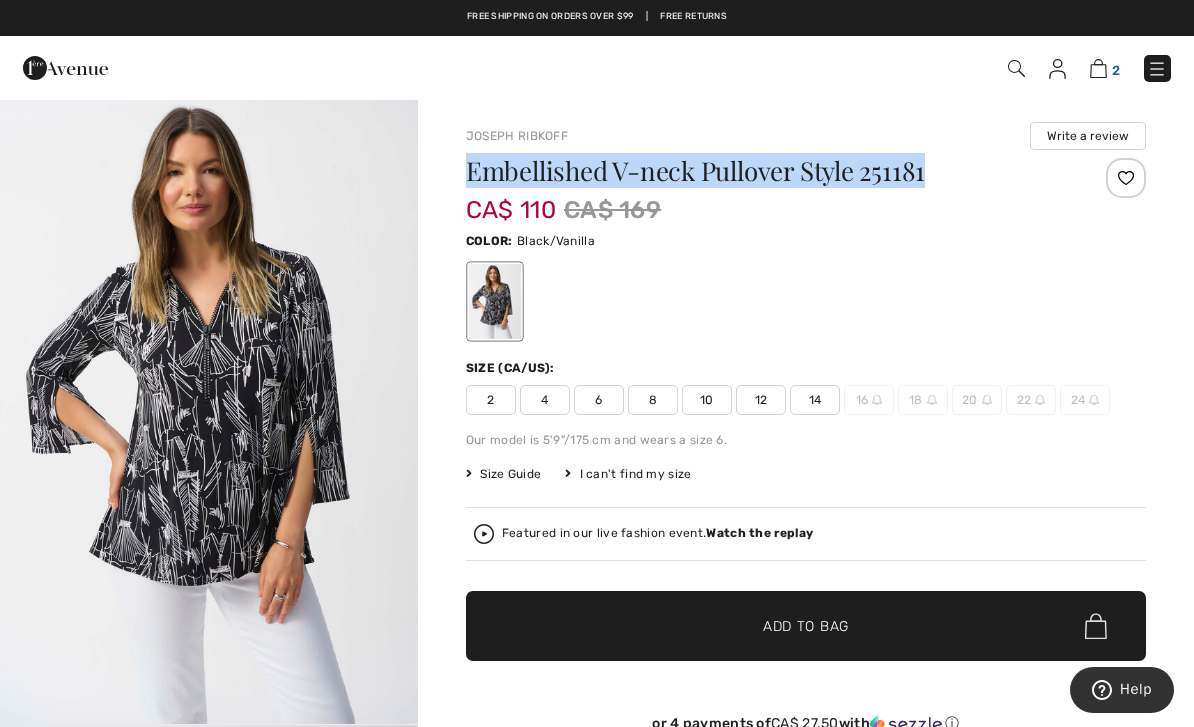 click at bounding box center [1098, 68] 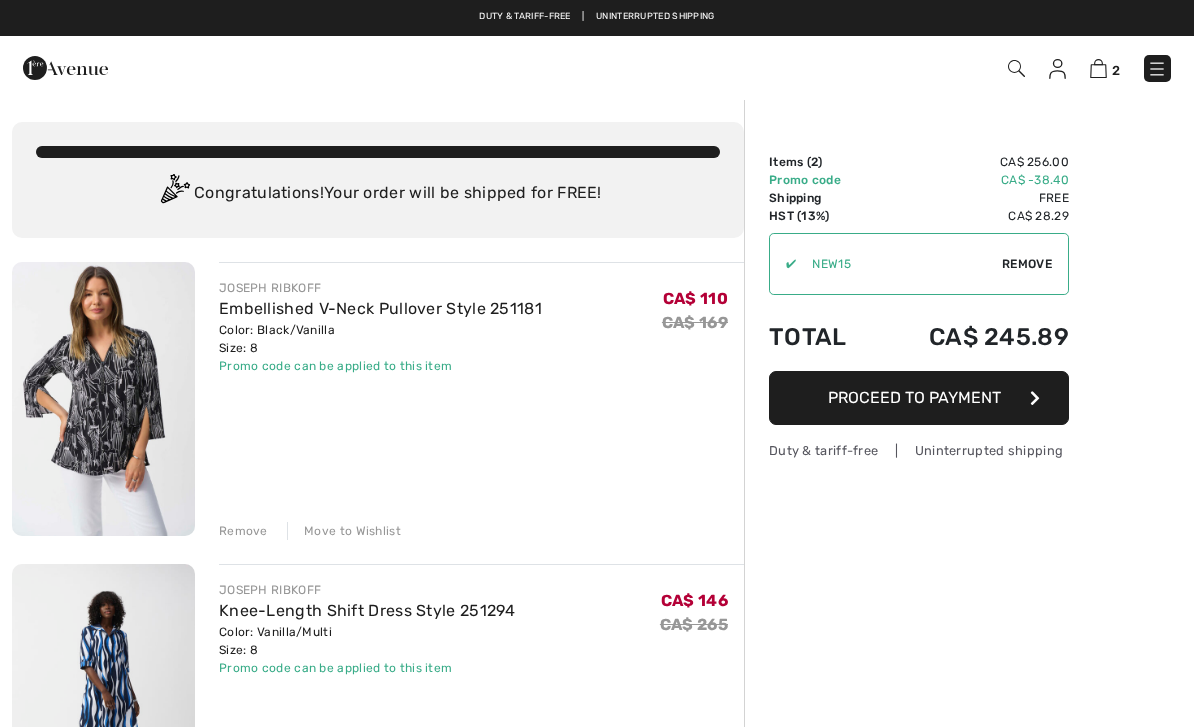 scroll, scrollTop: 0, scrollLeft: 0, axis: both 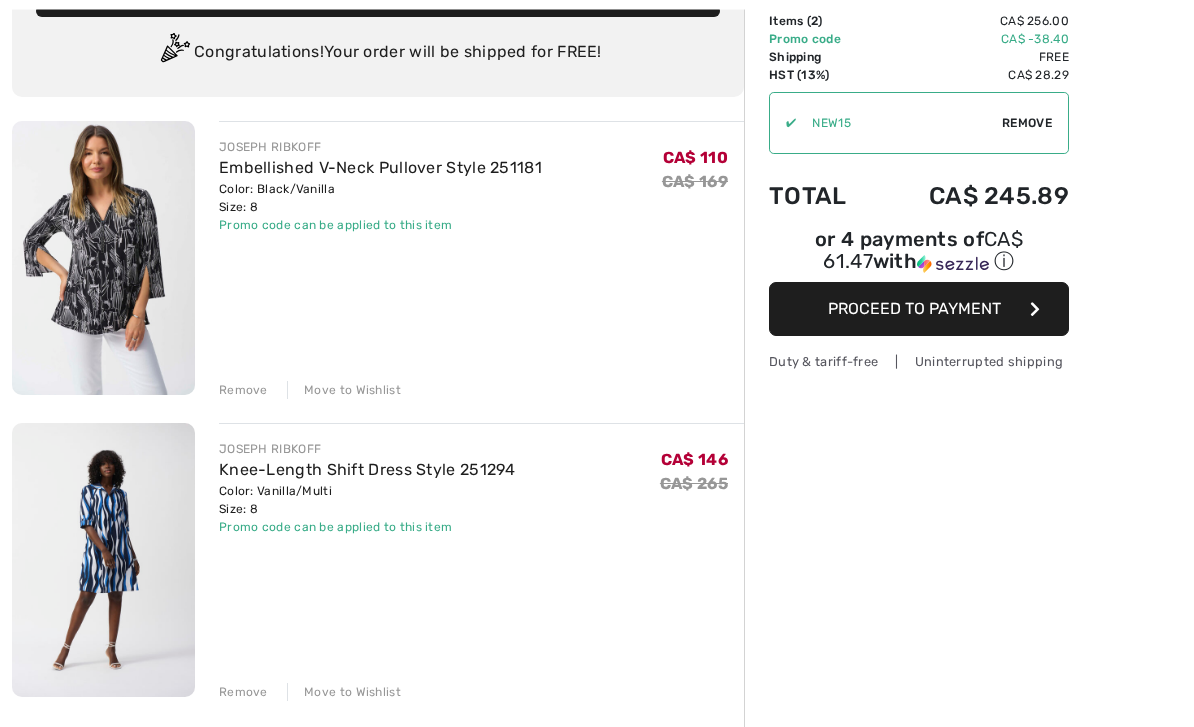 click on "Proceed to Payment" at bounding box center (914, 309) 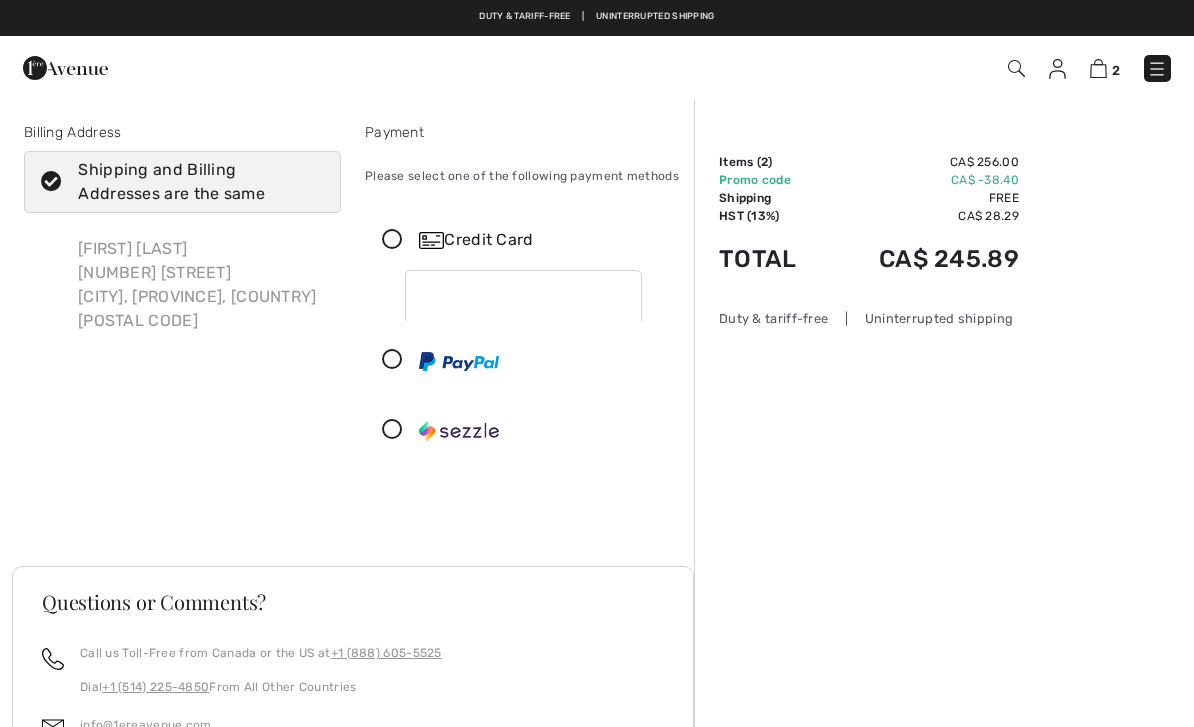 scroll, scrollTop: 0, scrollLeft: 0, axis: both 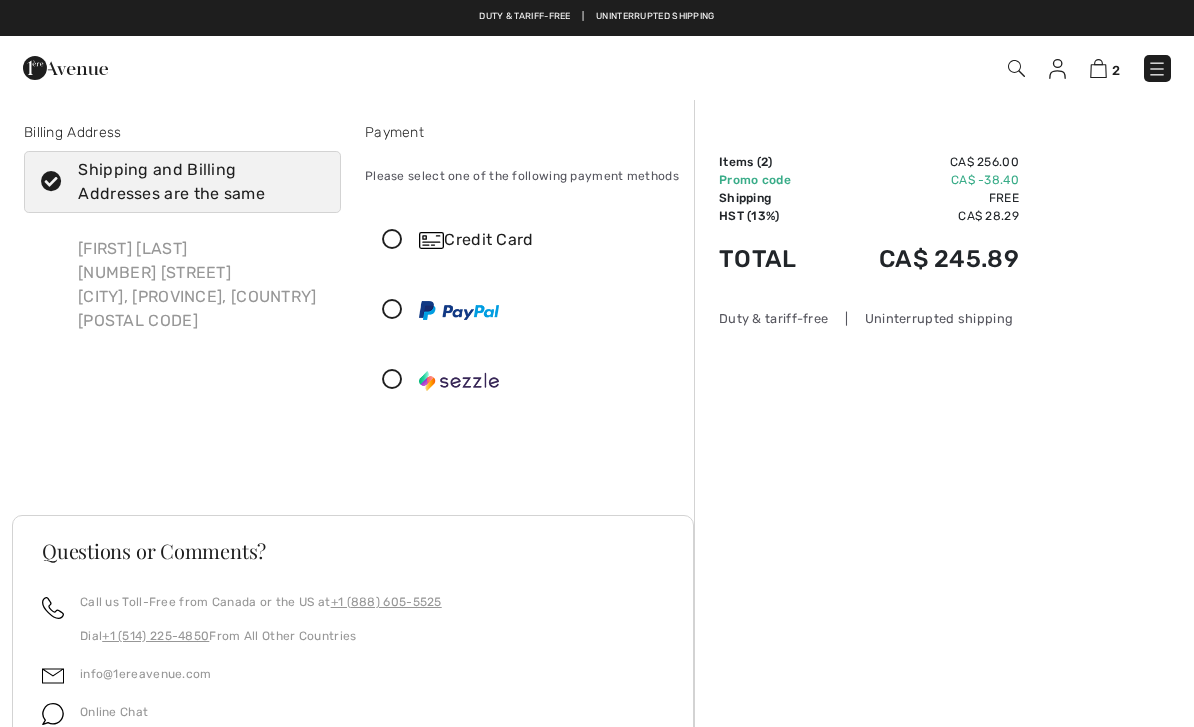click at bounding box center (392, 380) 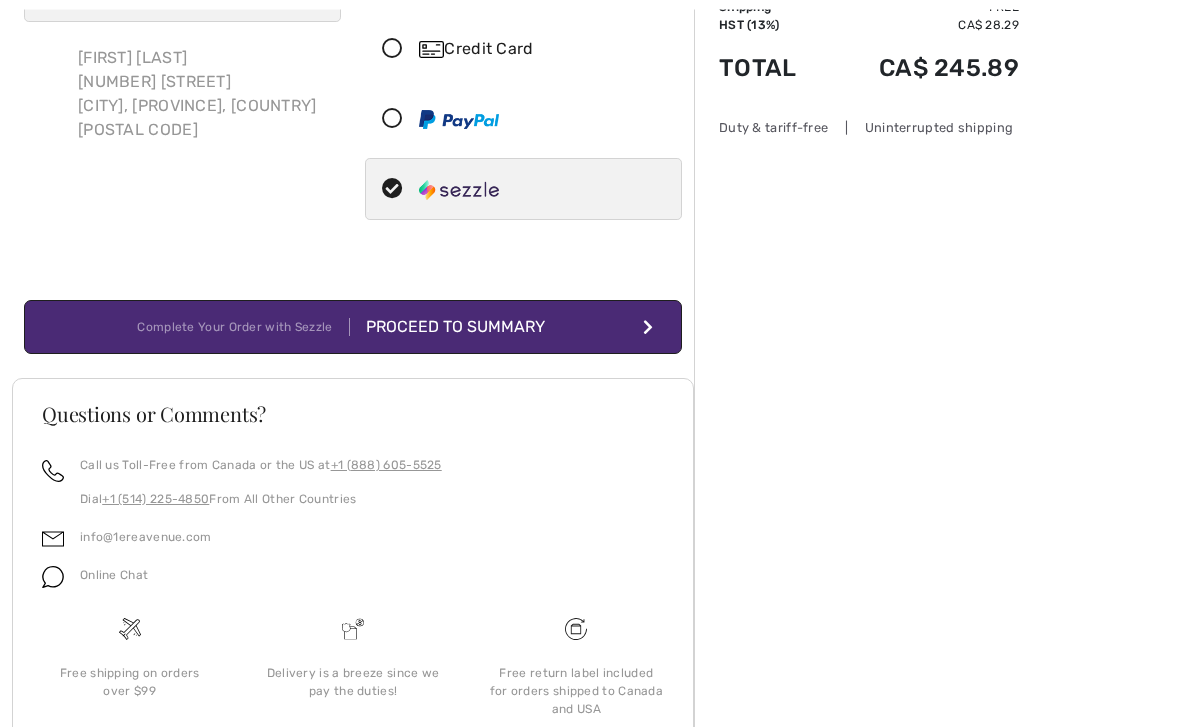 scroll, scrollTop: 218, scrollLeft: 0, axis: vertical 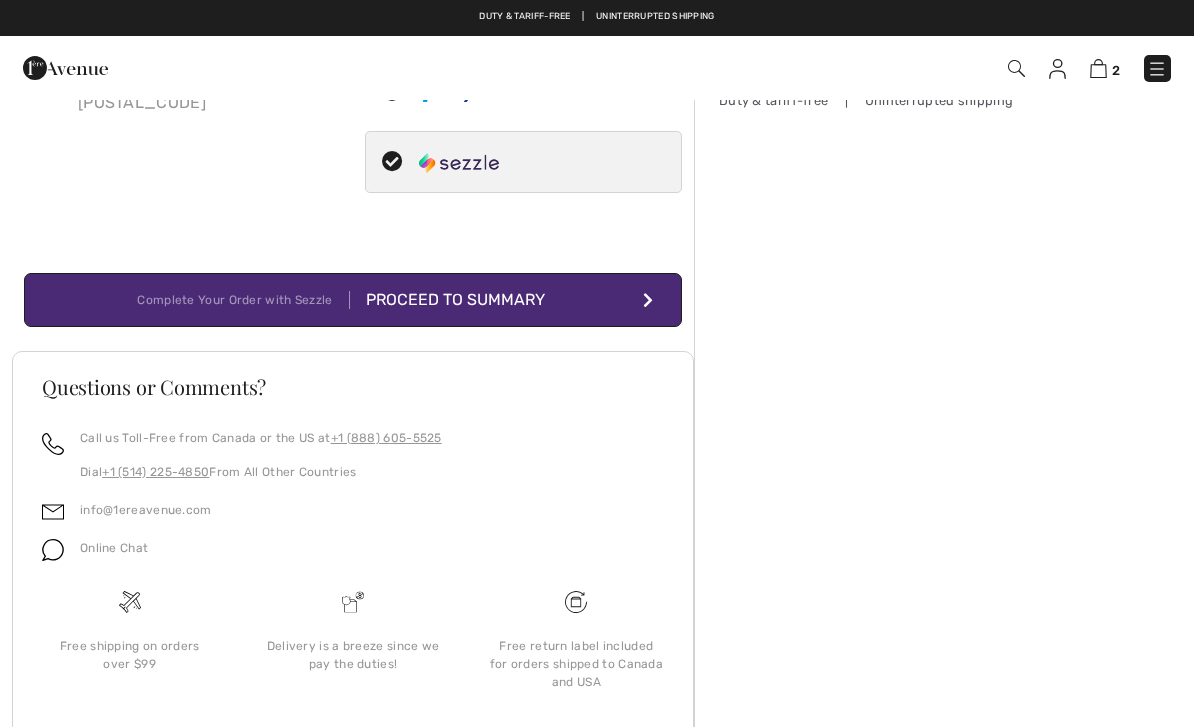 click on "Complete Your Order with Sezzle
Proceed to Summary" 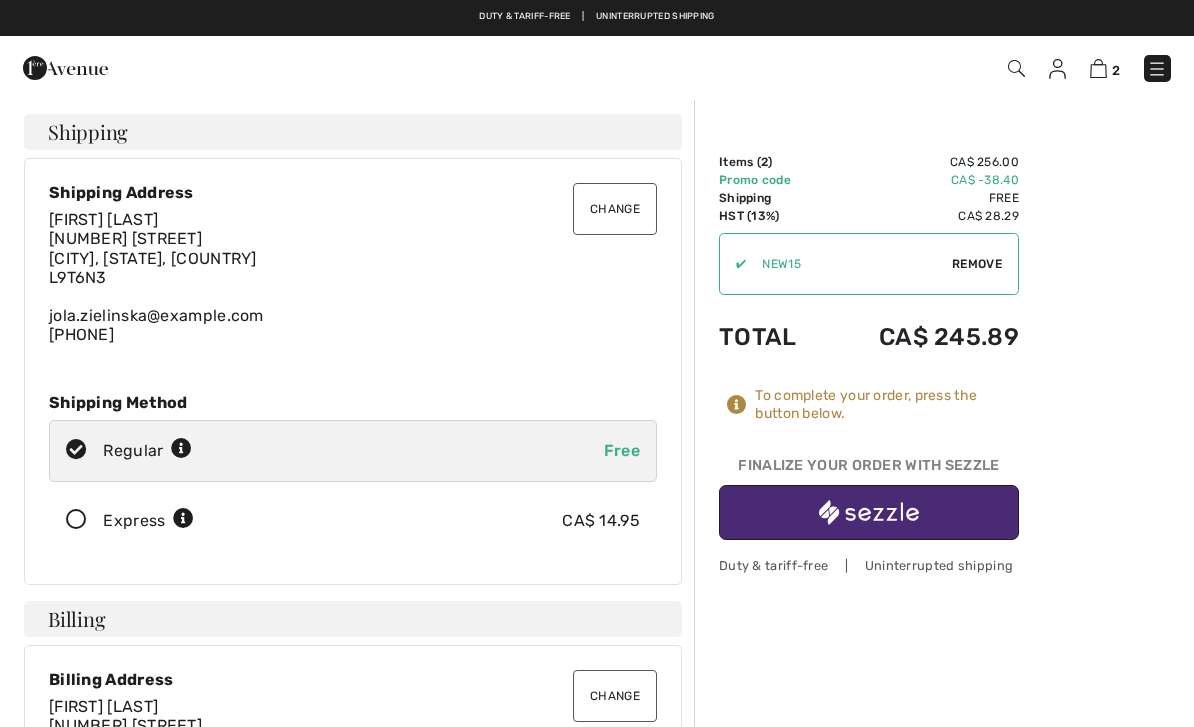 scroll, scrollTop: 0, scrollLeft: 0, axis: both 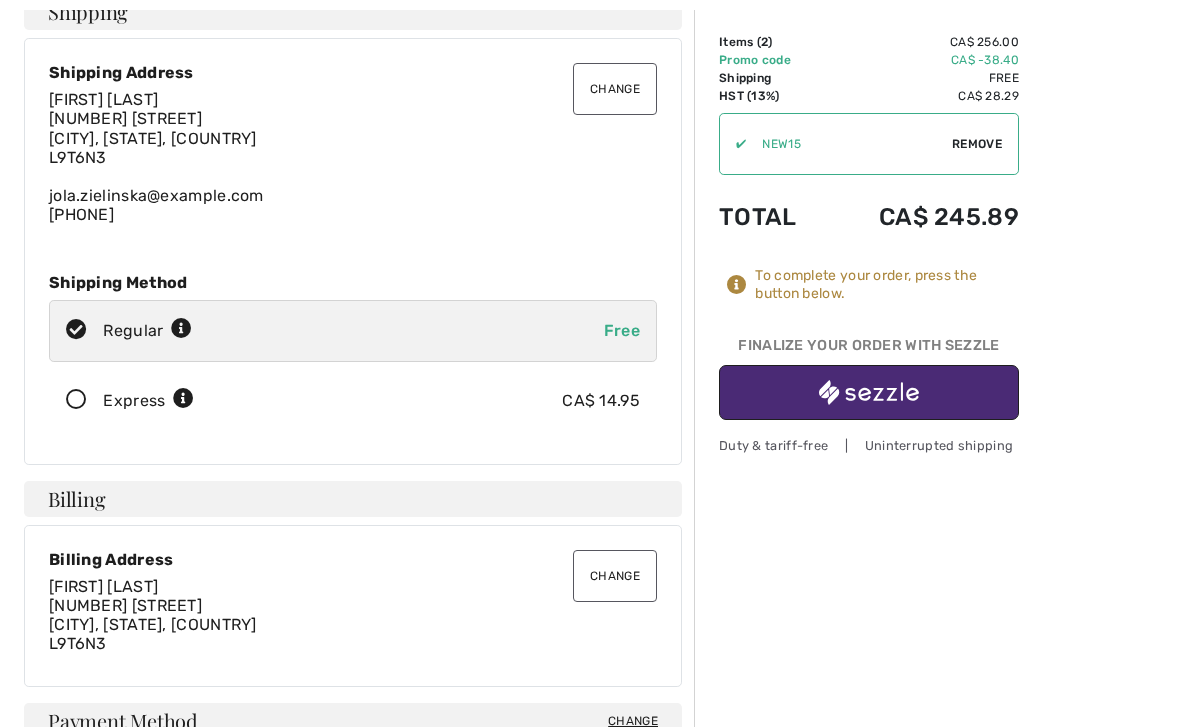 click at bounding box center (869, 392) 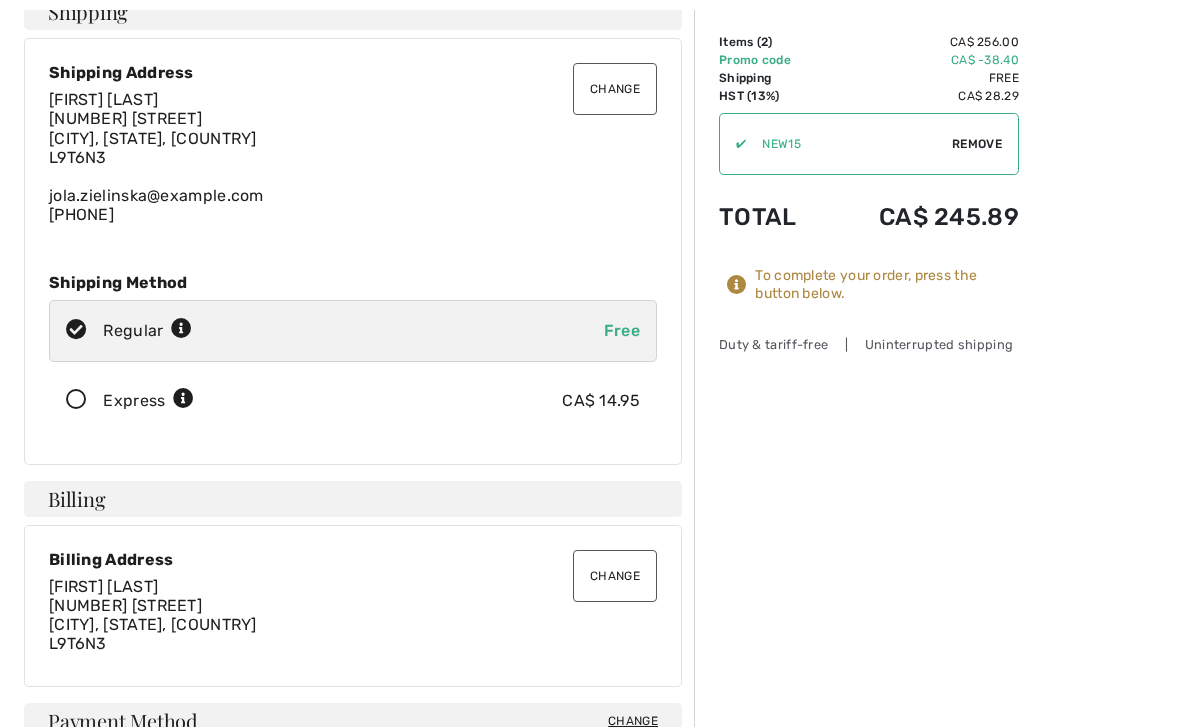 scroll, scrollTop: 175, scrollLeft: 0, axis: vertical 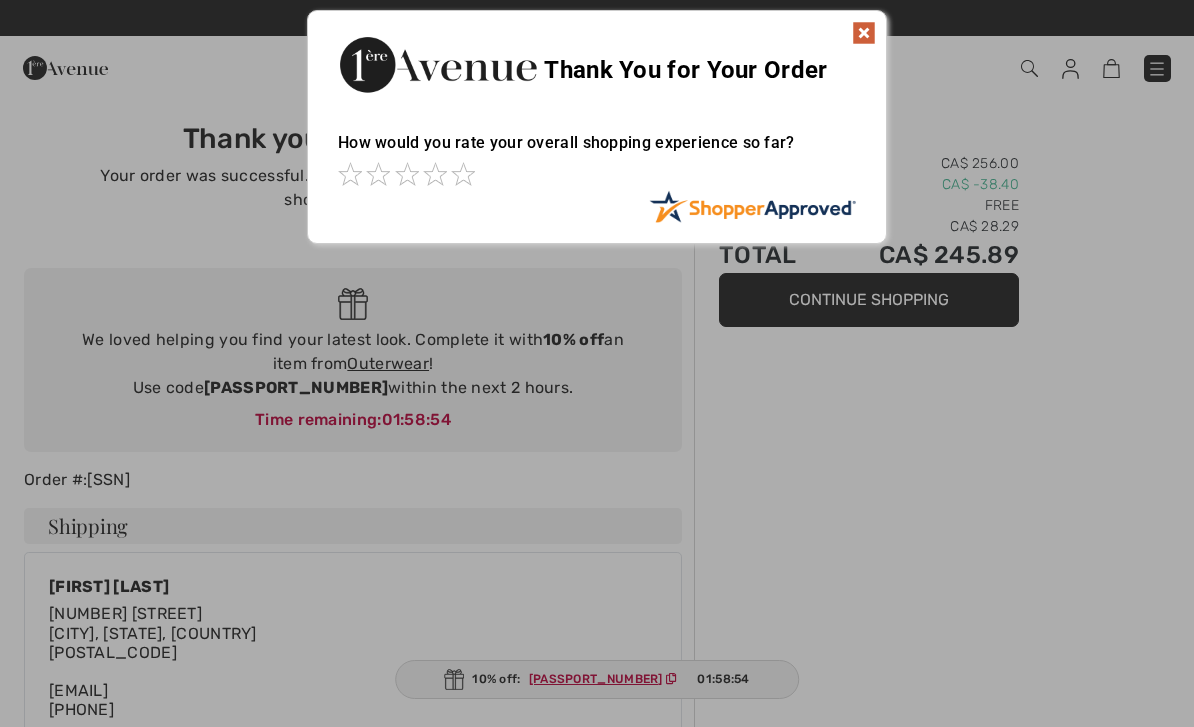 click at bounding box center (864, 33) 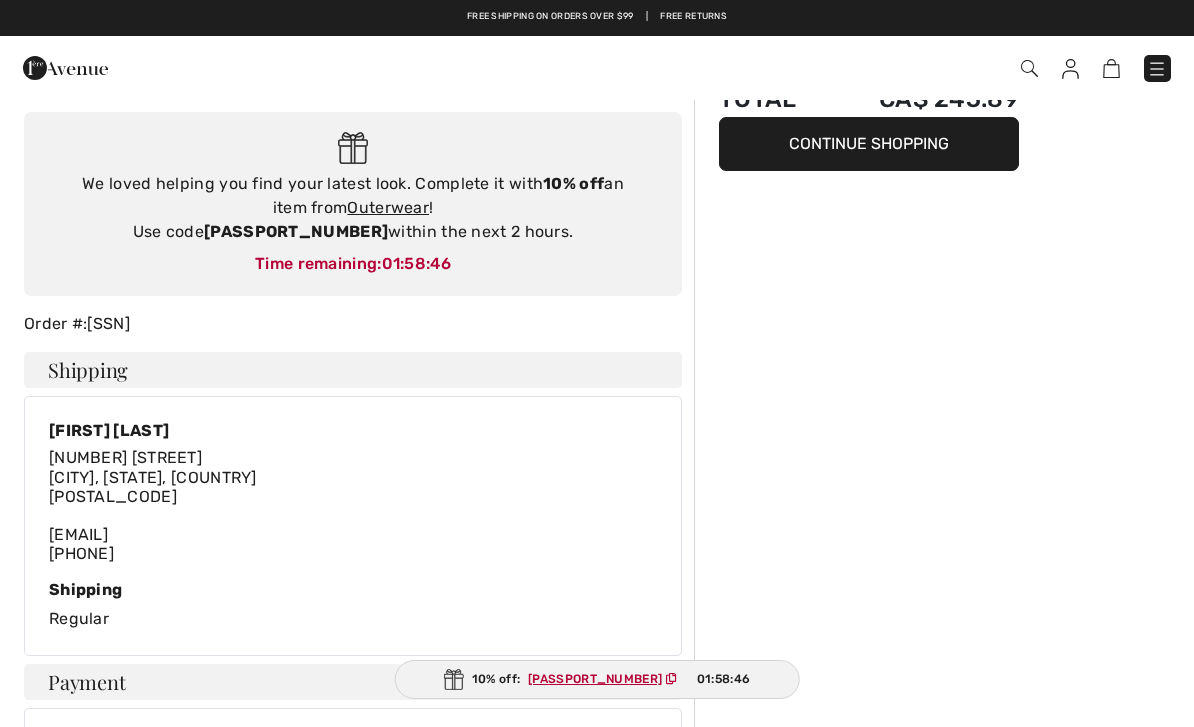 scroll, scrollTop: 0, scrollLeft: 0, axis: both 